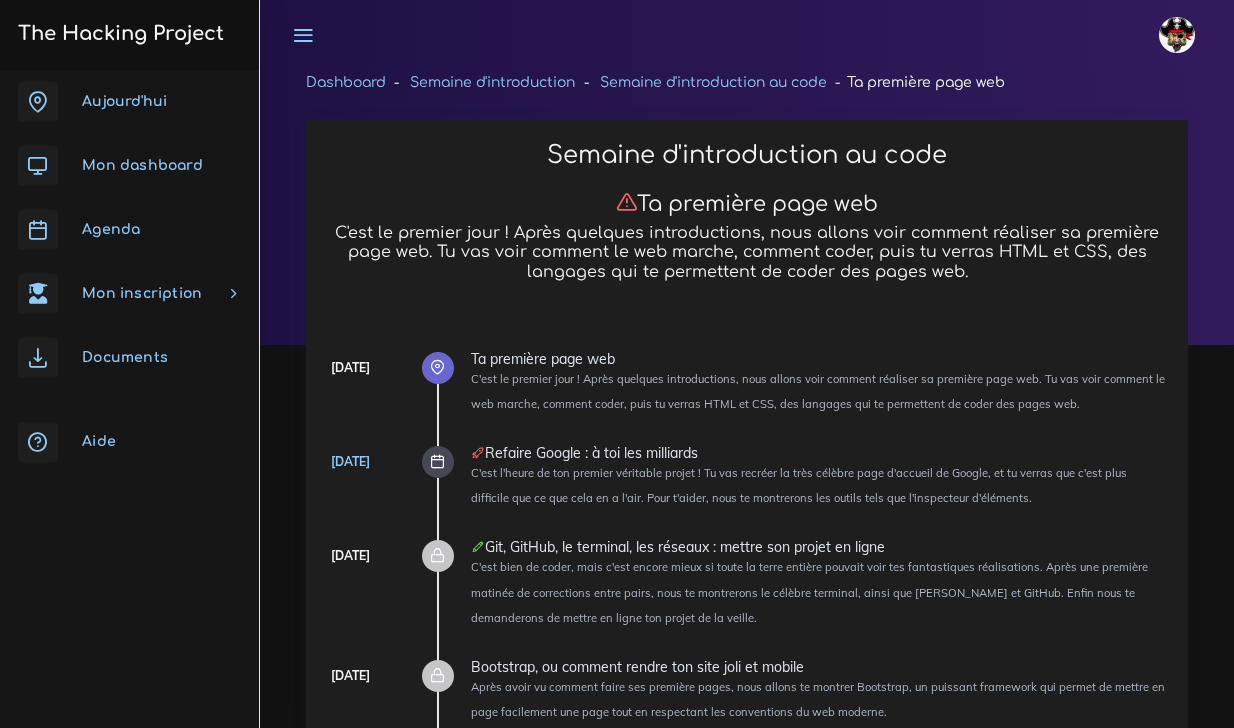 scroll, scrollTop: 0, scrollLeft: 0, axis: both 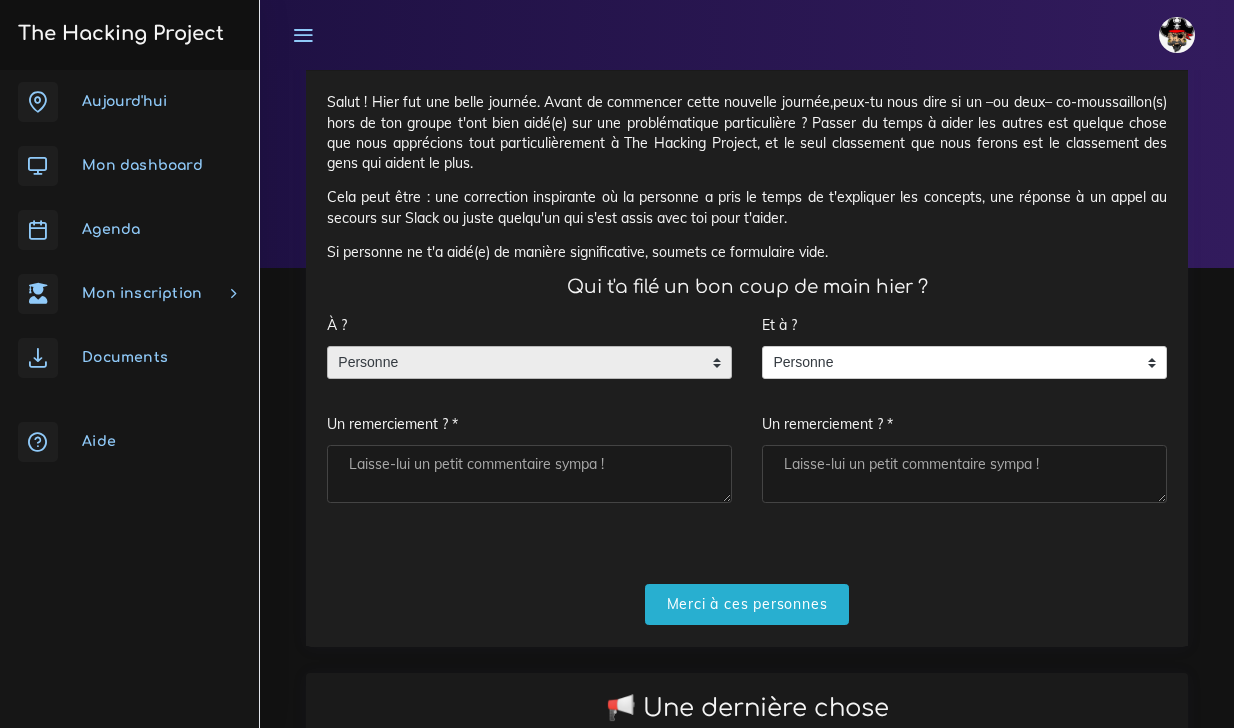 click on "Personne" at bounding box center [529, 363] 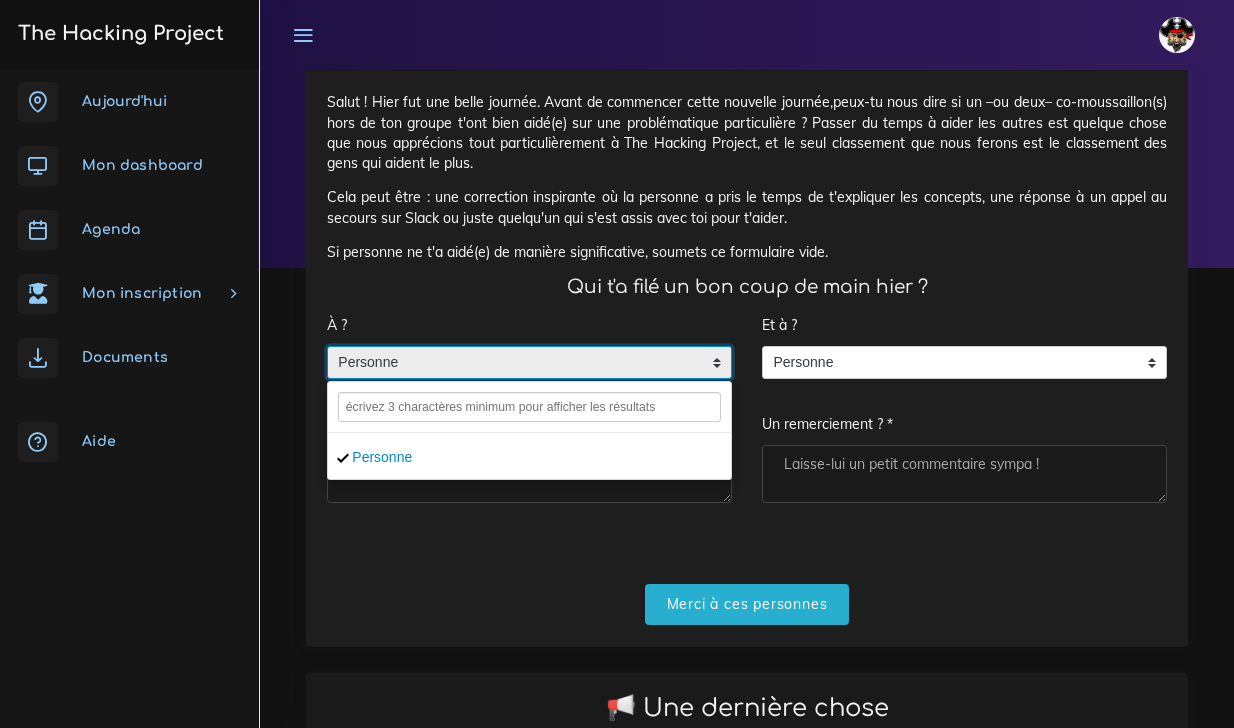 click on "À ?
Personne
Personne Personne
Un remerciement ? *" at bounding box center [529, 403] 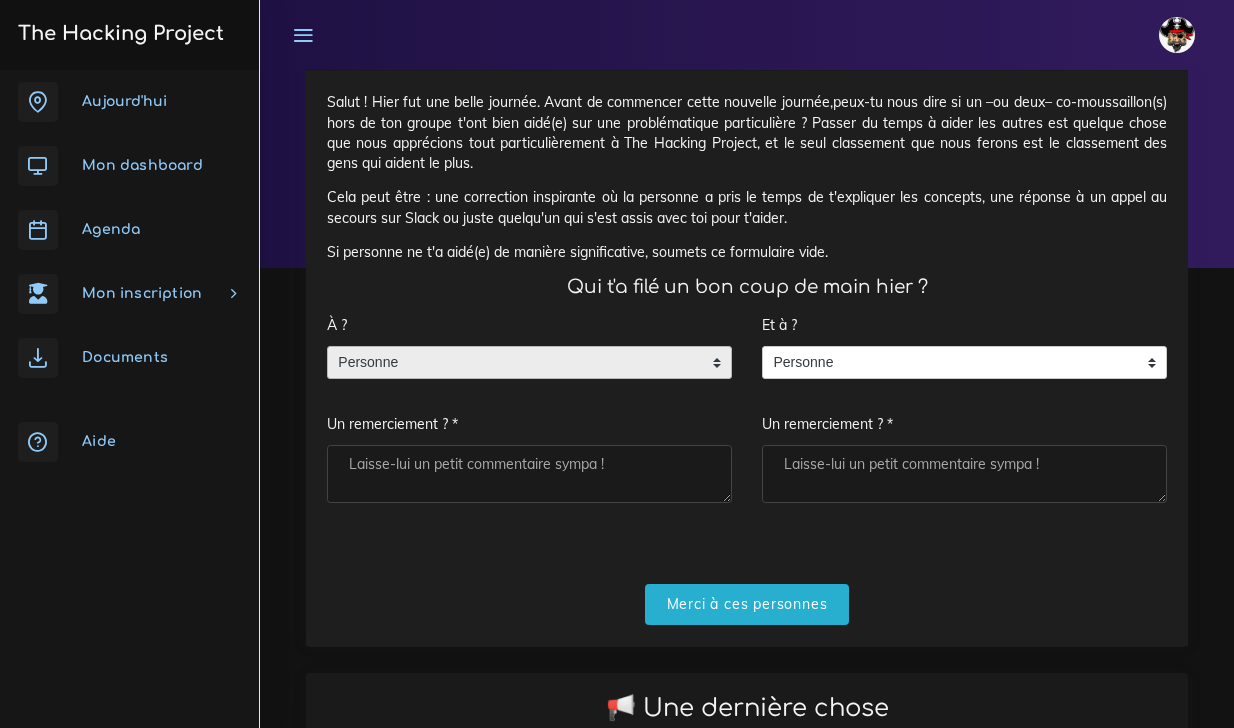 click on "Personne" at bounding box center (529, 363) 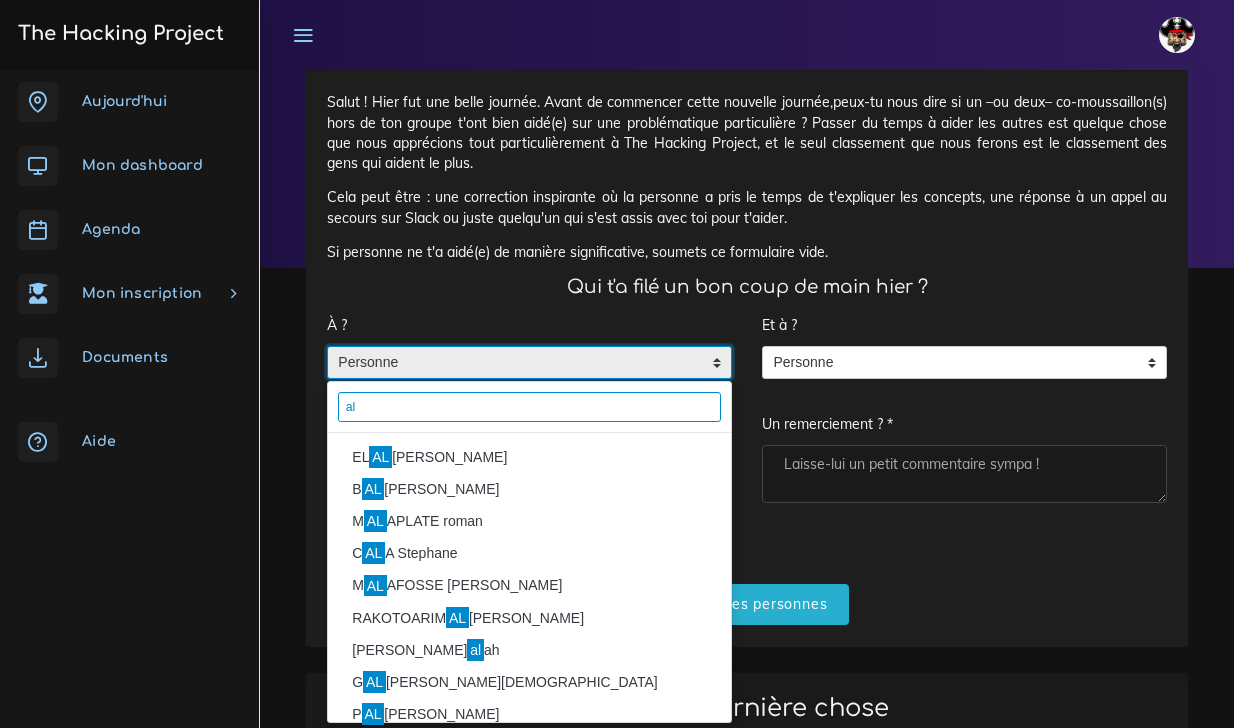 type on "a" 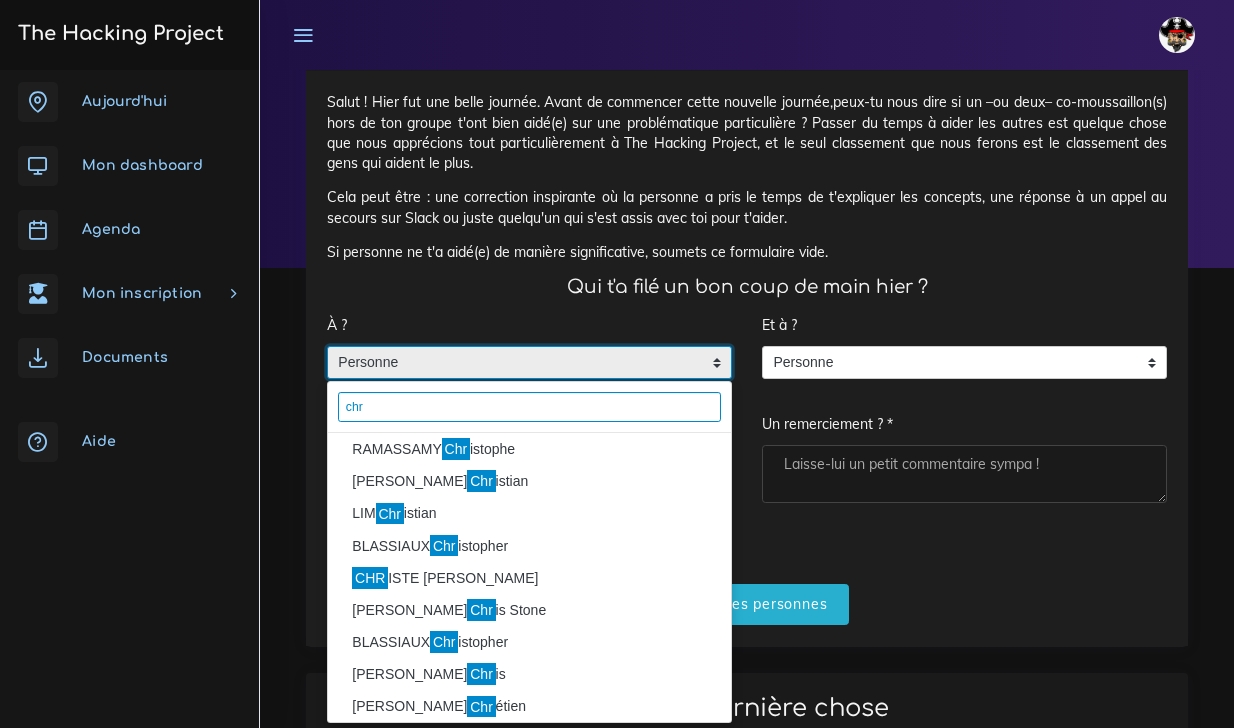 scroll, scrollTop: 908, scrollLeft: 0, axis: vertical 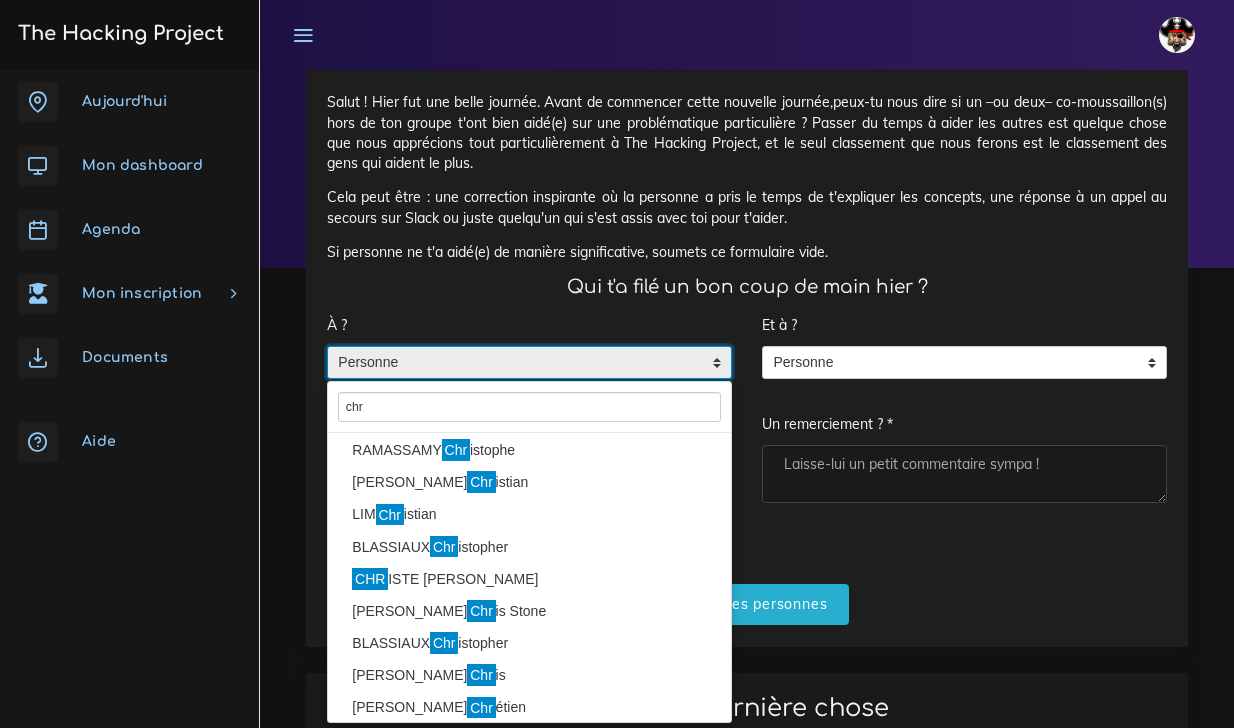 click on "Salut ! Hier fut une belle journée. Avant de commencer cette nouvelle journée,peux-tu nous dire si un –ou deux– co-moussaillon(s) hors de ton groupe t'ont bien aidé(e) sur une problématique particulière ? Passer du temps à aider les autres est quelque chose que nous apprécions tout particulièrement à The Hacking Project, et le seul classement que nous ferons est le classement des gens qui aident le plus.
Cela peut être : une correction inspirante où la personne a pris le temps de t'expliquer les concepts, une réponse à un appel au secours sur Slack ou juste quelqu'un qui s'est assis avec toi pour t'aider.
Si personne ne t'a aidé(e) de manière significative, soumets ce formulaire vide.
Qui t'a filé un bon coup de main hier ?
À ?
Personne BONNEFOY Christophe MANDRET CHRYSTELLE CHRISTIAN Merari ELOUNDOU Christelle JAOUEN Christine HOANG Christine SCHREINER Sophie BOUDOT-WOLF Christophe CASONATO christophe CHRISTI David KWIZERA christophe MISSAMOU Christ" at bounding box center [747, 358] 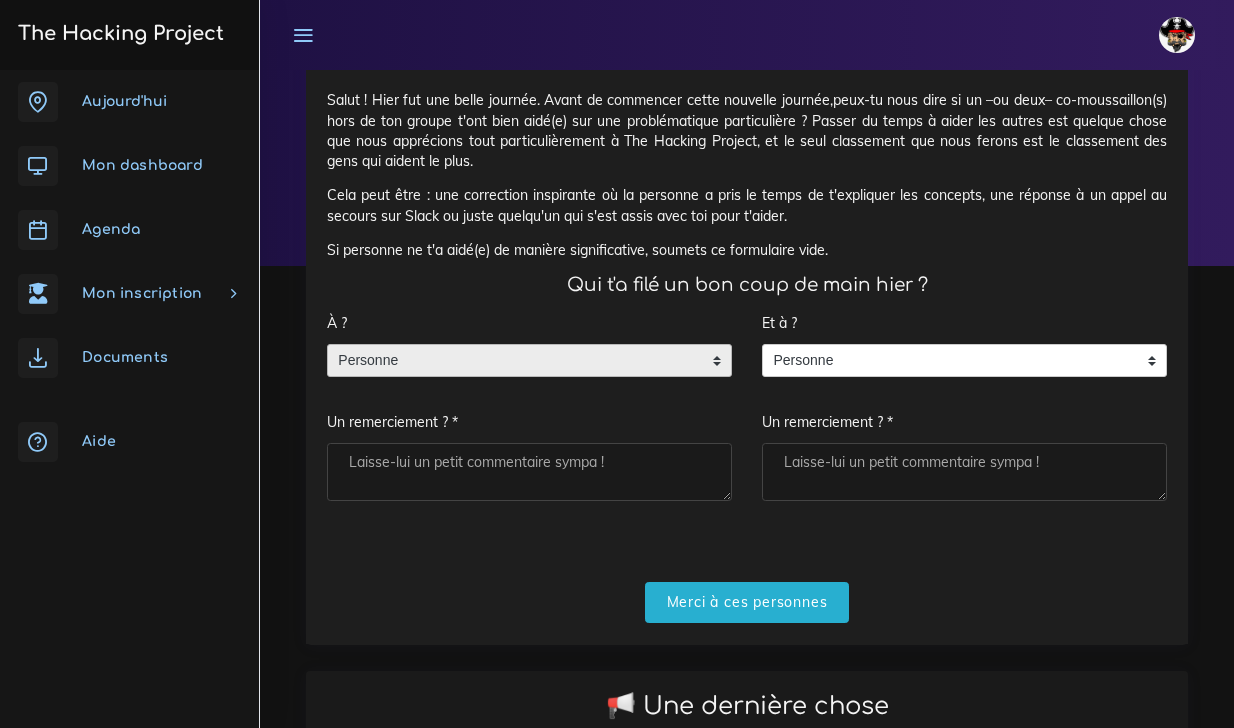 scroll, scrollTop: 67, scrollLeft: 0, axis: vertical 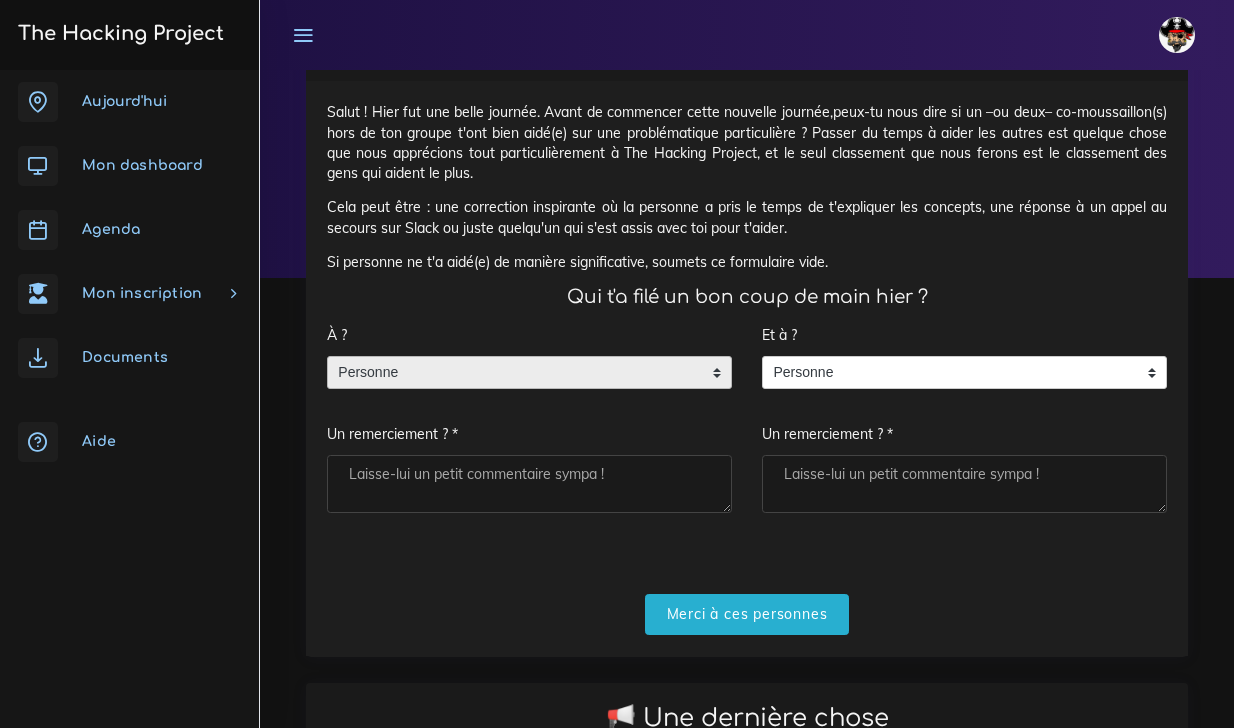 click on "Personne" at bounding box center (514, 373) 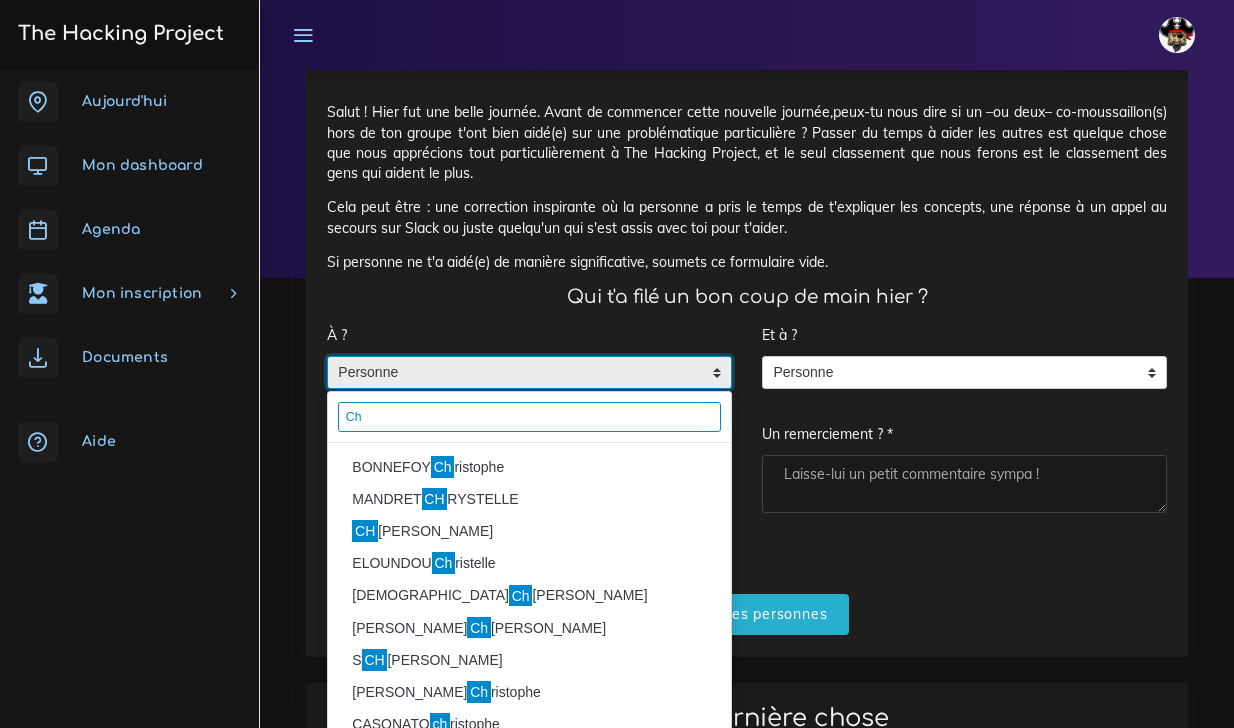 type on "C" 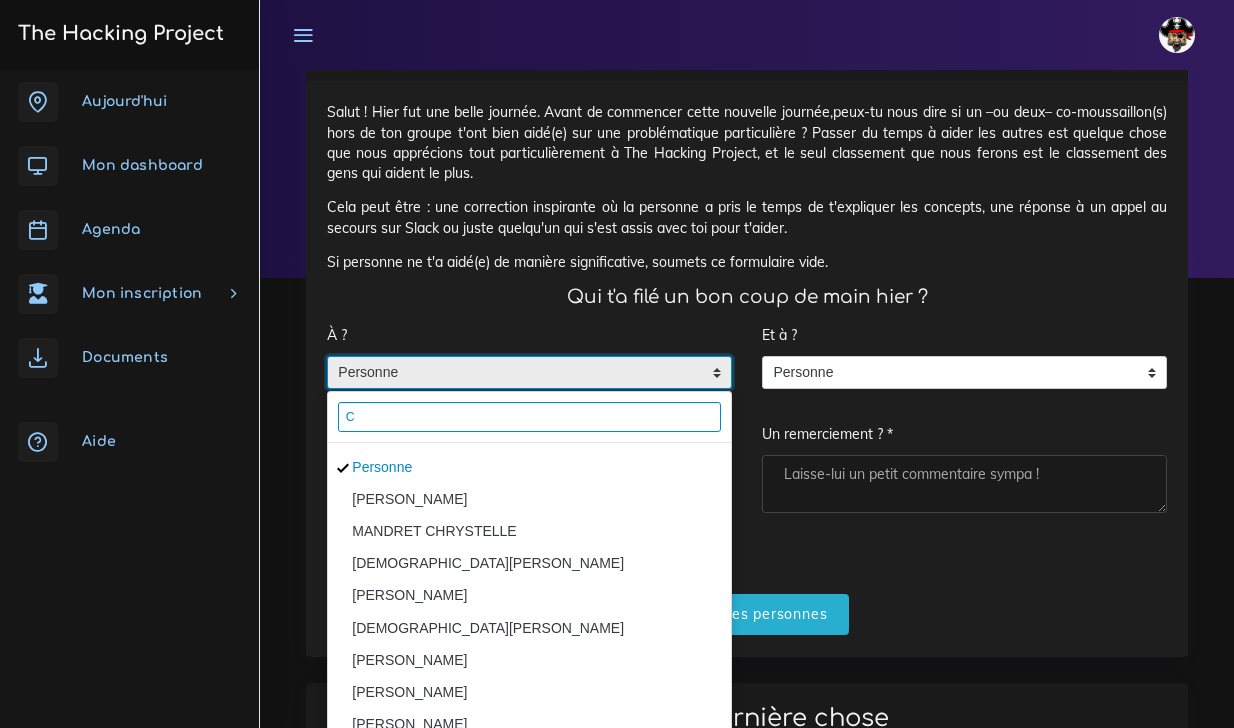 type 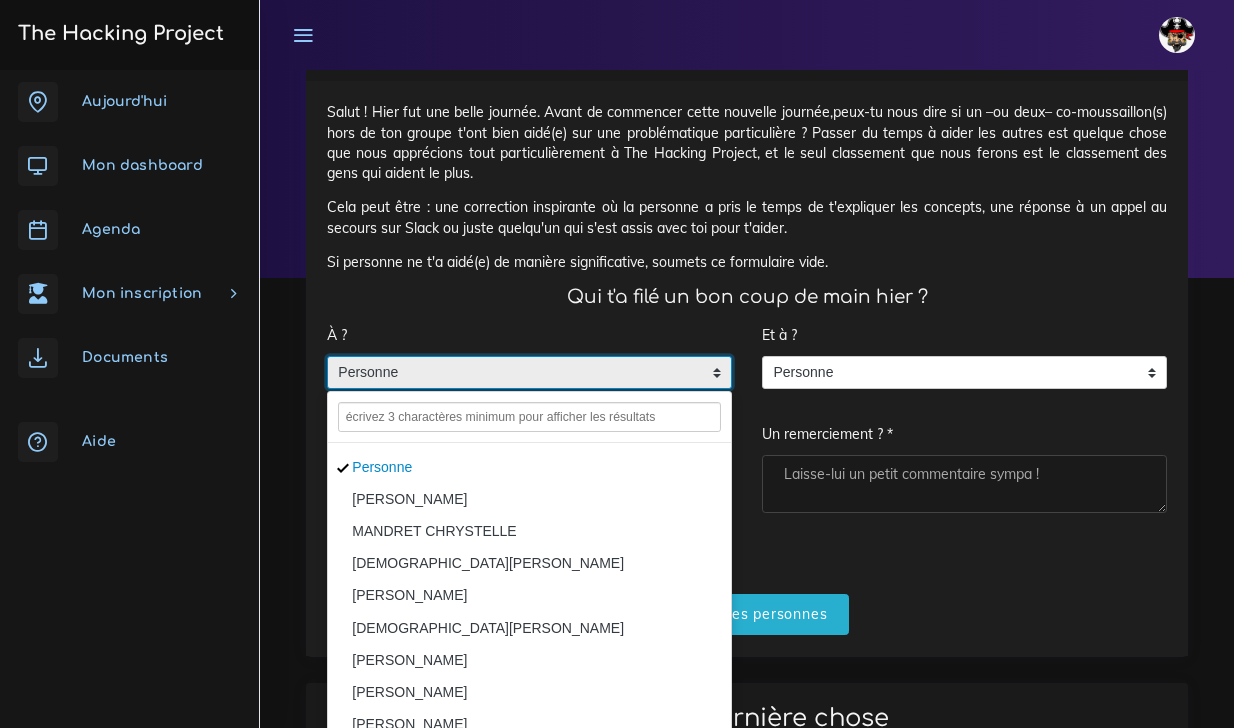 click on "À ?
Personne BONNEFOY Christophe MANDRET CHRYSTELLE CHRISTIAN Merari ELOUNDOU Christelle JAOUEN Christine HOANG Christine SCHREINER Sophie BOUDOT-WOLF Christophe CASONATO christophe CHRISTI David KWIZERA christophe NICOLAS Christopher  MISSAMOU Christ SENEGAS christophe CAMPICHE Christophe BONNEMAINS Jean-Christophe SCHREPEL Geoffrey COUILLEAULT christophe RAZAFINDRAKOTO  Maminiaina Christian SANCHIS Christophe GOUGEON Christophe VILADRICH Christophe MICHON Christelle TEKO BELAN Christopher MOUKENGUE  Chrisevy  LERAY Christophe GENEYS christine PHUNG Christina RAMASSAMY Christophe RADAFIARIJAONA Alain Christian LIM Christian BLASSIAUX Christopher CHRISTE Guillaume LÉON Chris Stone BLASSIAUX Christopher BOYER Chris GARCIA Chrétien
Personne Personne BONNEFOY Christophe MANDRET CHRYSTELLE CHRISTIAN Merari ELOUNDOU Christelle JAOUEN Christine HOANG Christine SCHREINER Sophie BOUDOT-WOLF Christophe CASONATO christophe CHRISTI David KWIZERA christophe NICOLAS Christopher MISSAMOU Christ BOYER Chris" at bounding box center [747, 474] 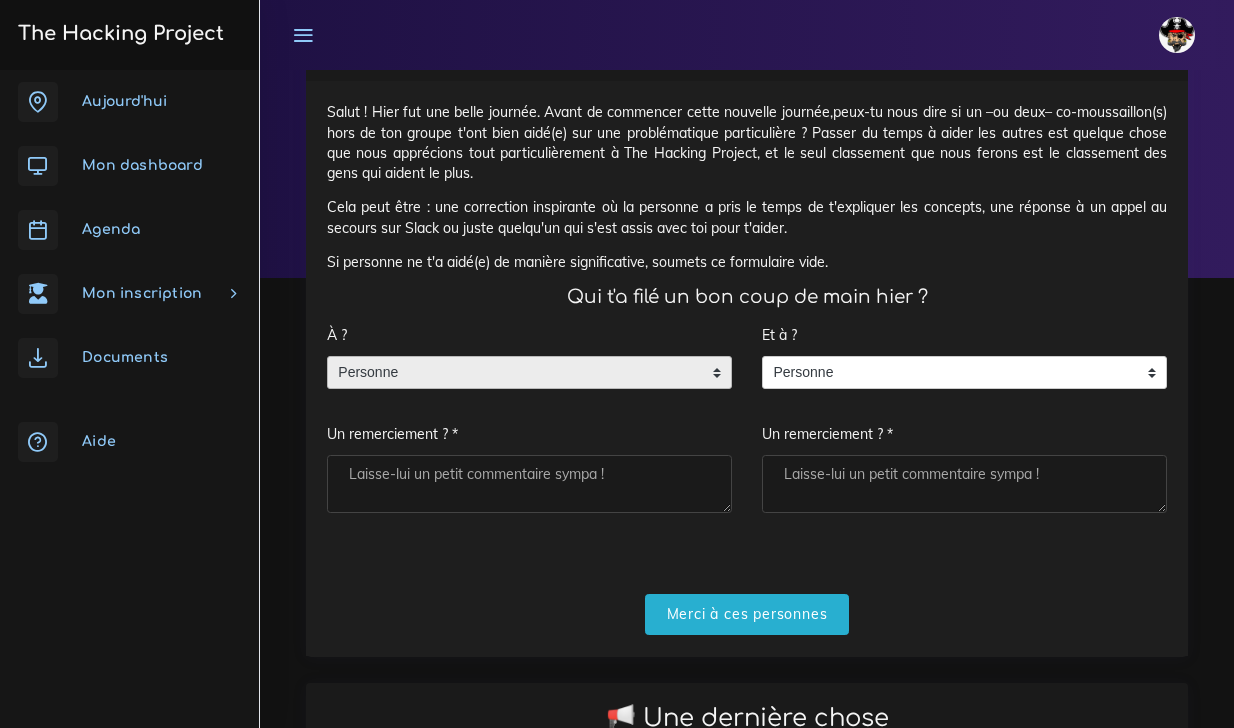 click on "Personne" at bounding box center [514, 373] 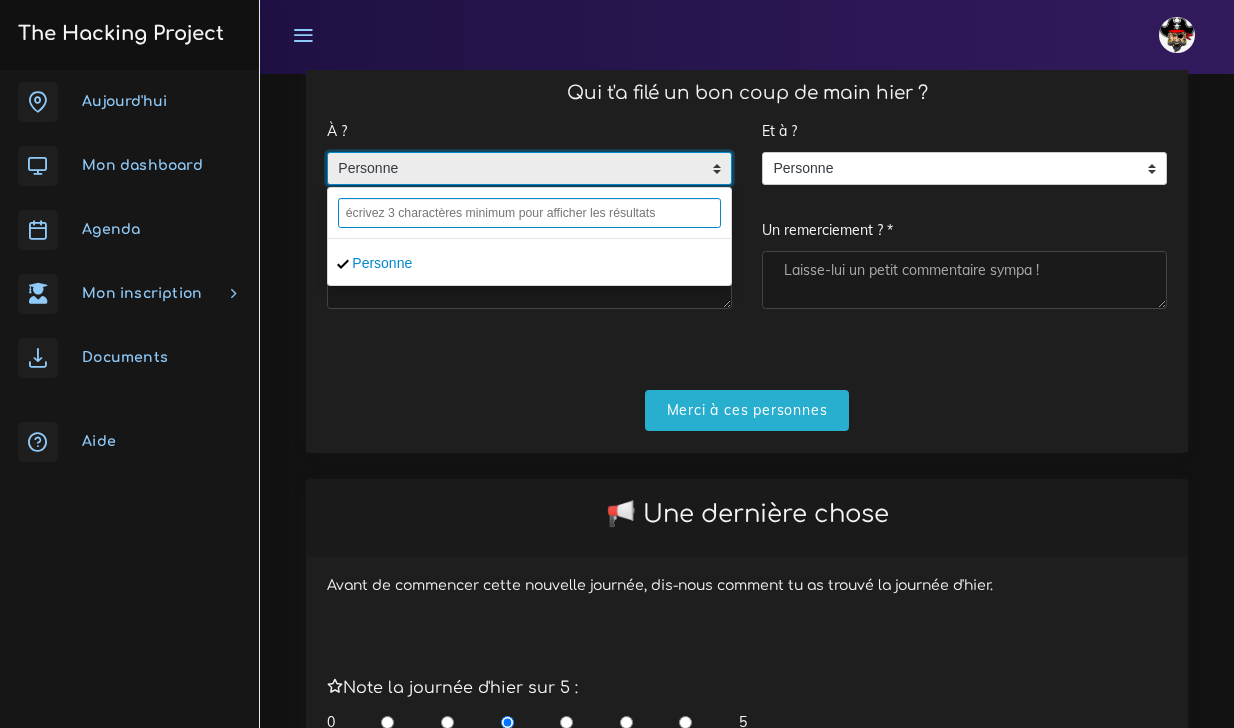 scroll, scrollTop: 310, scrollLeft: 0, axis: vertical 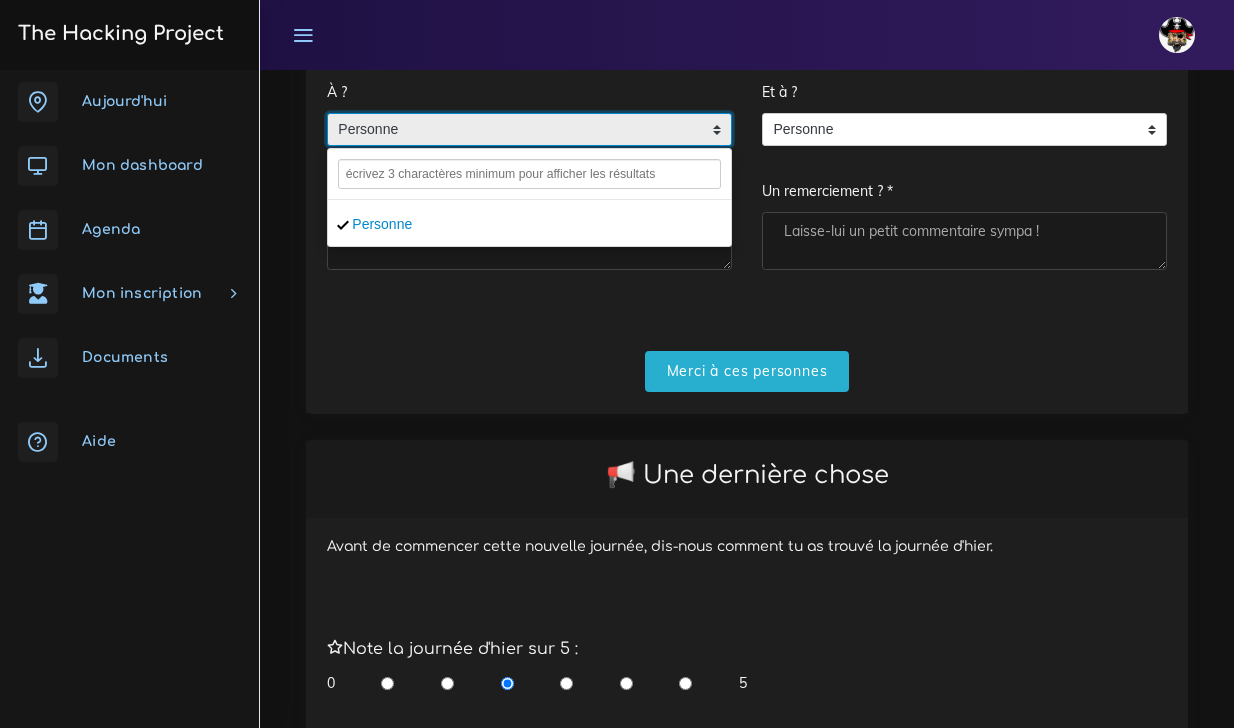 click on "Bonjour 😇
Salut ! Hier fut une belle journée. Avant de commencer cette nouvelle journée,peux-tu nous dire si un –ou deux– co-moussaillon(s) hors de ton groupe t'ont bien aidé(e) sur une problématique particulière ? Passer du temps à aider les autres est quelque chose que nous apprécions tout particulièrement à The Hacking Project, et le seul classement que nous ferons est le classement des gens qui aident le plus.
Cela peut être : une correction inspirante où la personne a pris le temps de t'expliquer les concepts, une réponse à un appel au secours sur Slack ou juste quelqu'un qui s'est assis avec toi pour t'aider.
Si personne ne t'a aidé(e) de manière significative, soumets ce formulaire vide.
Qui t'a filé un bon coup de main hier ?
À ?
Personne
Personne Personne
Un remerciement ? *
Et à ?
Personne
Personne Personne
Un remerciement ? *
Merci à ces personnes" at bounding box center (747, 100) 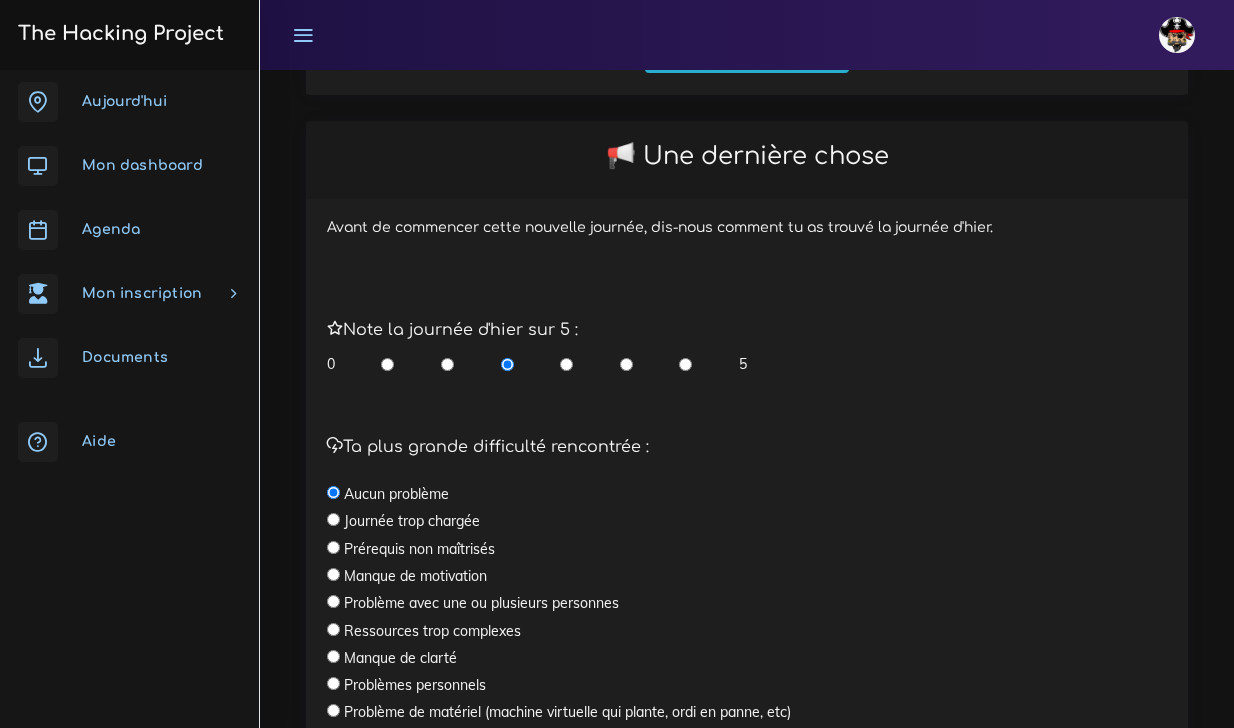 scroll, scrollTop: 631, scrollLeft: 0, axis: vertical 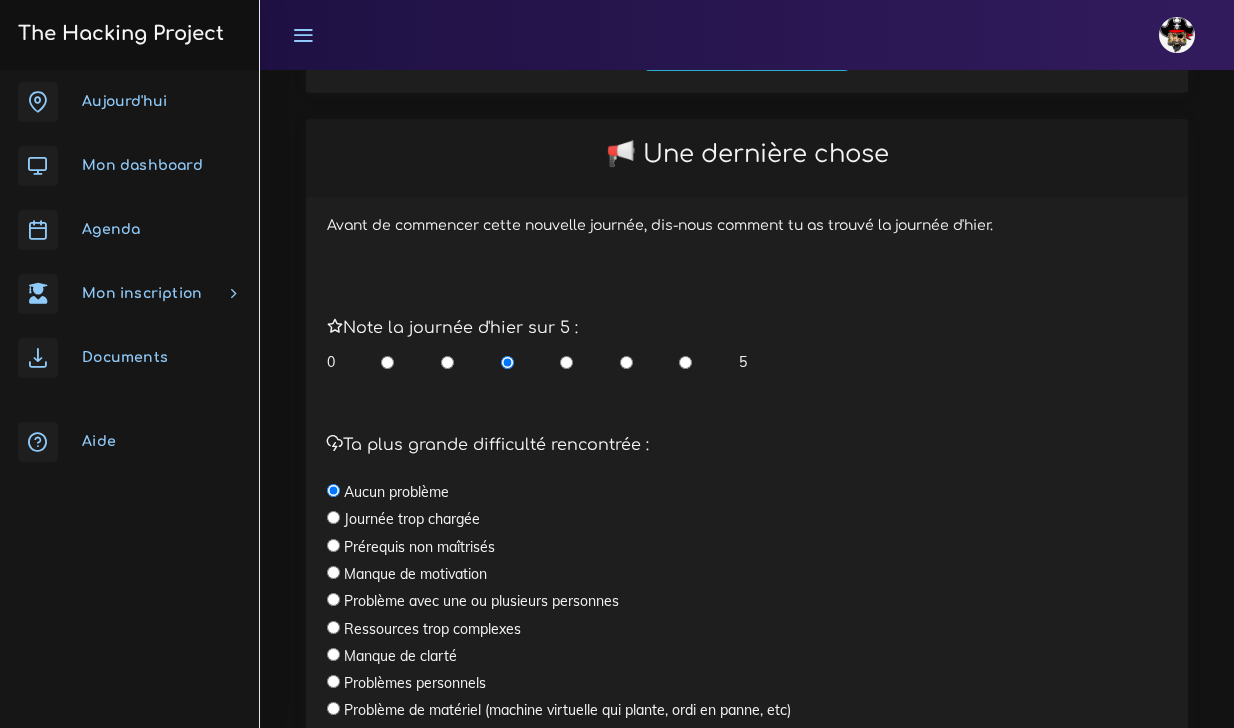 click at bounding box center [626, 362] 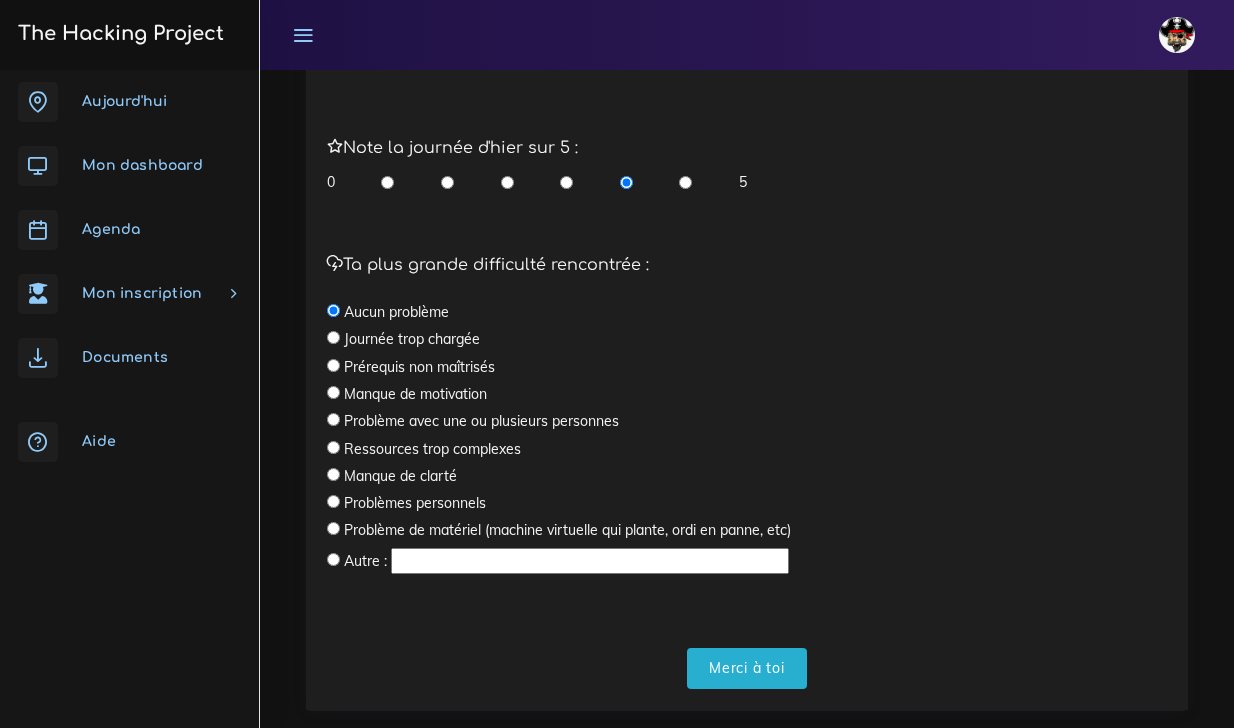 scroll, scrollTop: 816, scrollLeft: 0, axis: vertical 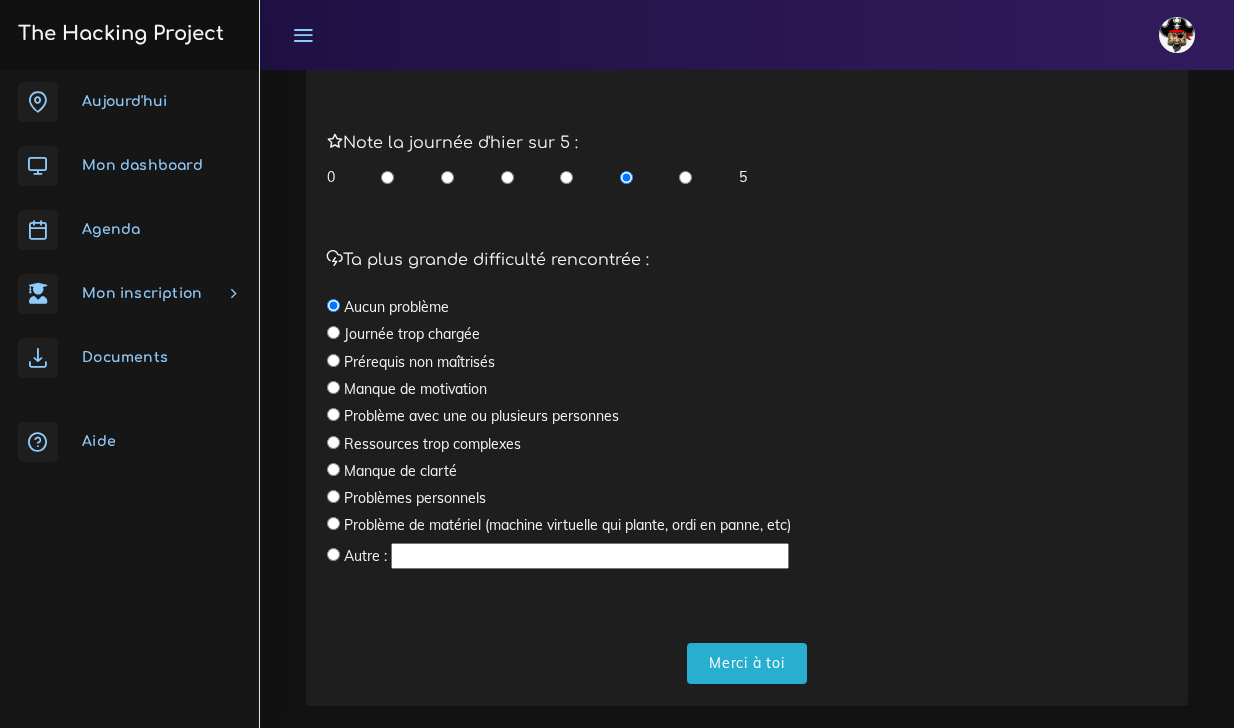 click at bounding box center [590, 556] 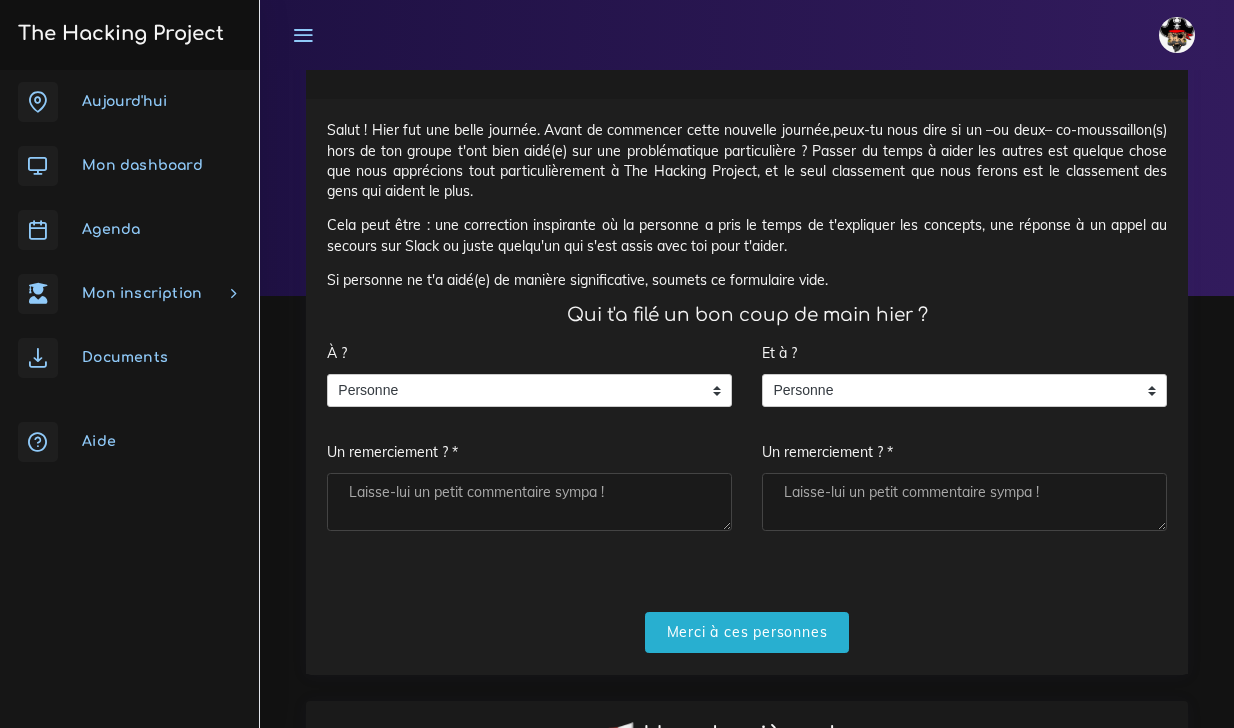 scroll, scrollTop: 0, scrollLeft: 0, axis: both 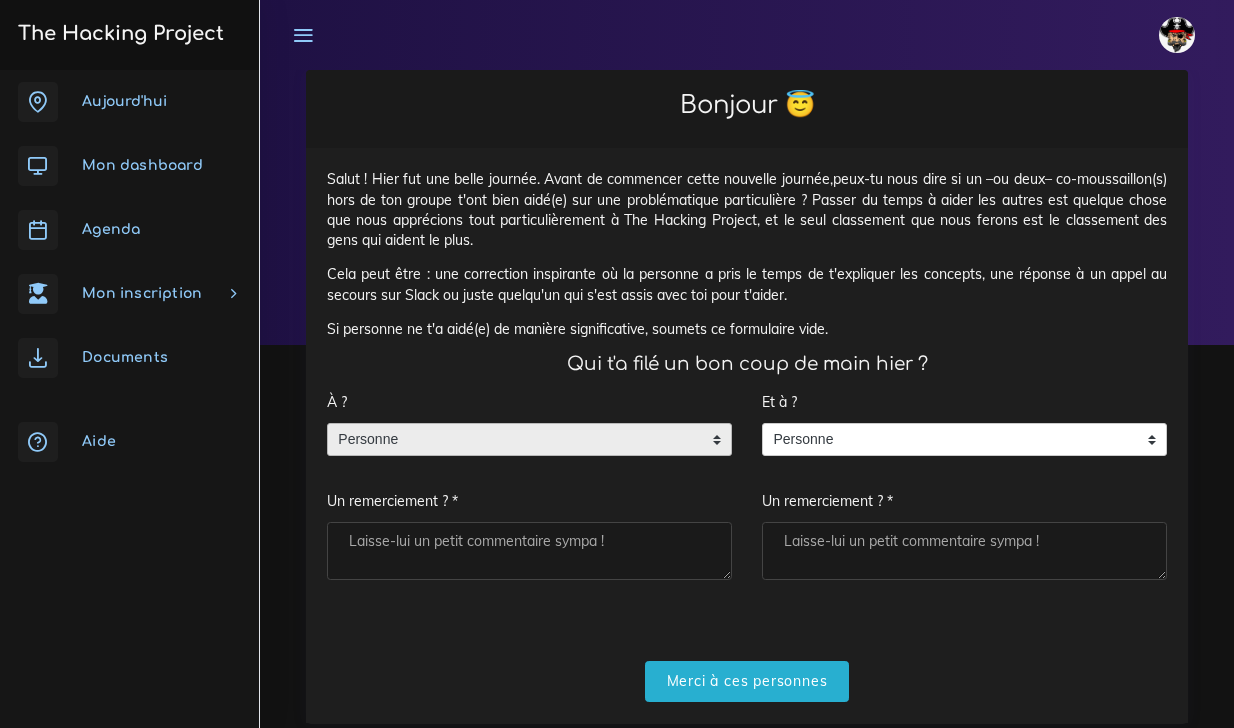 click on "Personne" at bounding box center [514, 440] 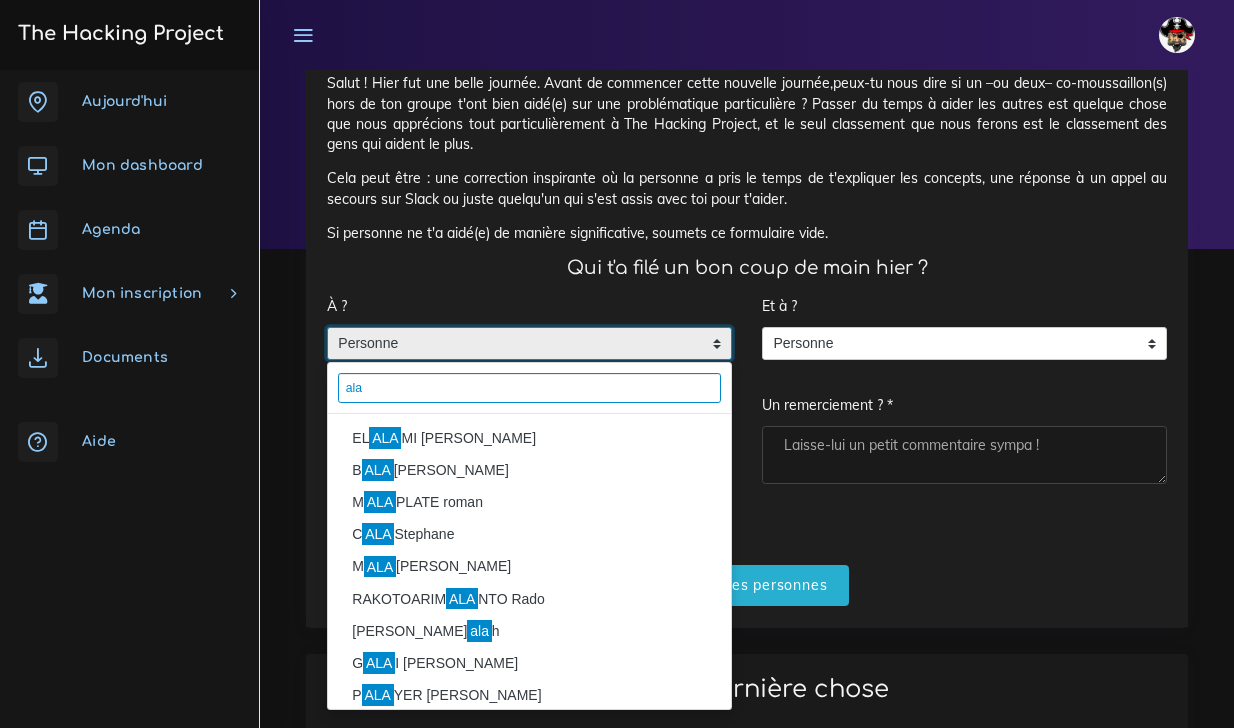 scroll, scrollTop: 90, scrollLeft: 0, axis: vertical 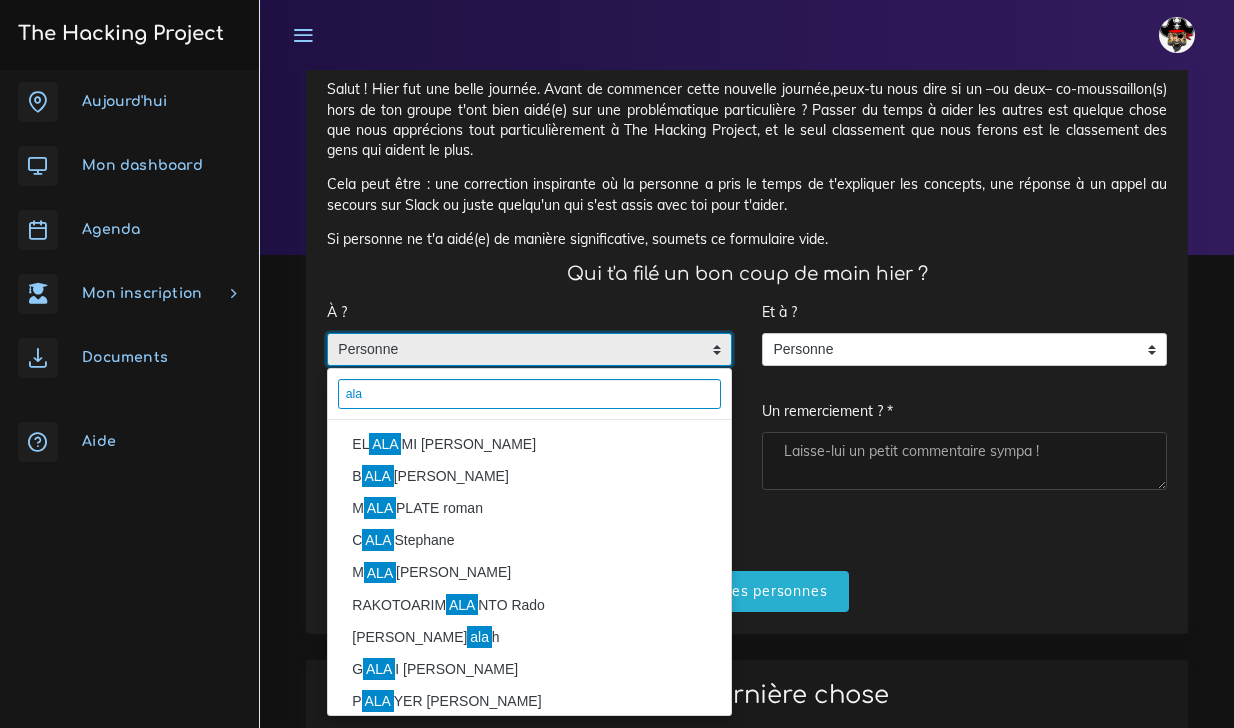 type on "ala" 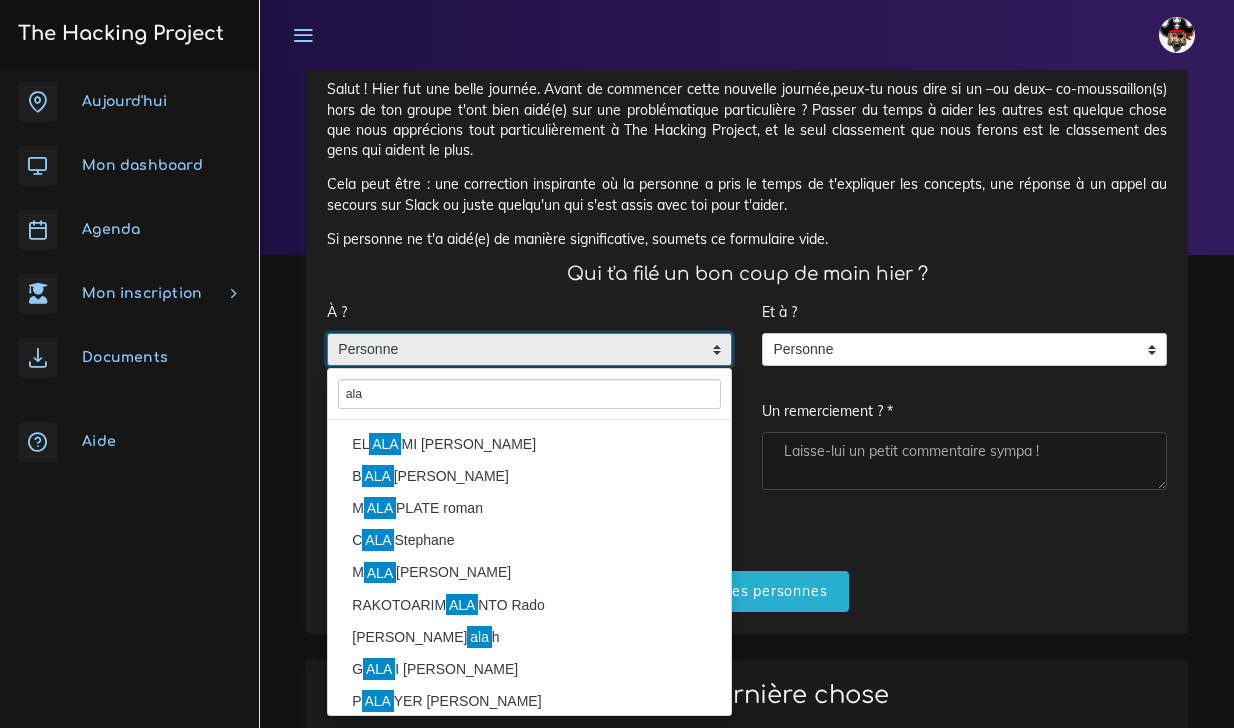 click on "Salut ! Hier fut une belle journée. Avant de commencer cette nouvelle journée,peux-tu nous dire si un –ou deux– co-moussaillon(s) hors de ton groupe t'ont bien aidé(e) sur une problématique particulière ? Passer du temps à aider les autres est quelque chose que nous apprécions tout particulièrement à The Hacking Project, et le seul classement que nous ferons est le classement des gens qui aident le plus.
Cela peut être : une correction inspirante où la personne a pris le temps de t'expliquer les concepts, une réponse à un appel au secours sur Slack ou juste quelqu'un qui s'est assis avec toi pour t'aider.
Si personne ne t'a aidé(e) de manière significative, soumets ce formulaire vide.
Qui t'a filé un bon coup de main hier ?
À ?
Personne EL ALAMI Bryan BALAGUER Jessica MALAPLATE roman CALA Stephane MALAFOSSE Maxime RAKOTOARIMALANTO  Rado HENNIA Salah GALAI Mohamed PALAYER Quentin ALAVO Michaël-ange NICOLAS pierre-alan MANANDALANA Lanto DELEAU Alann" at bounding box center (747, 345) 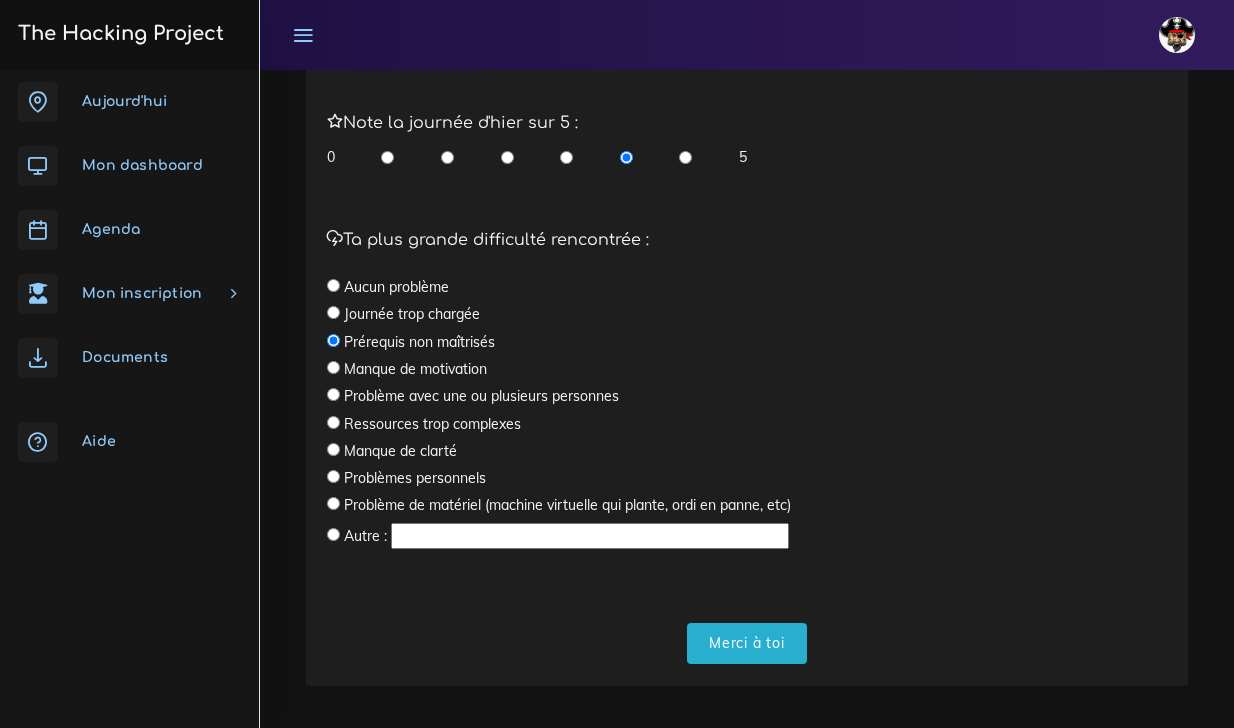 scroll, scrollTop: 835, scrollLeft: 0, axis: vertical 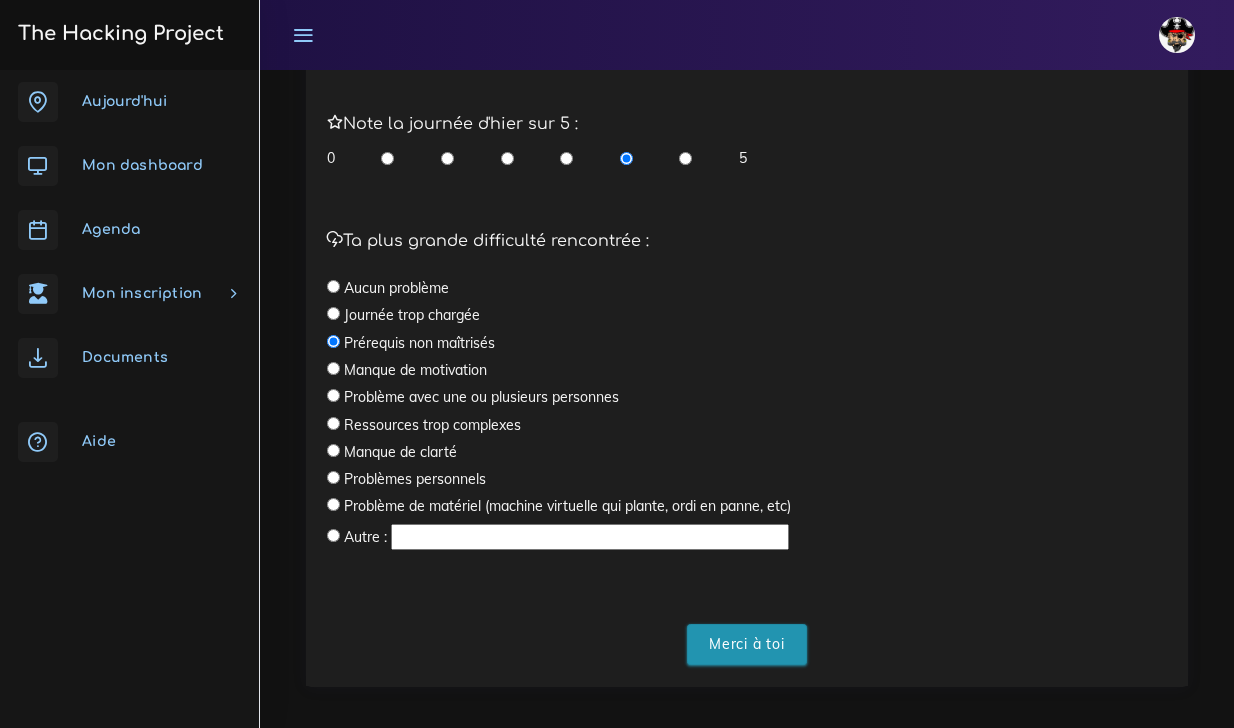 click on "Merci à toi" at bounding box center [747, 644] 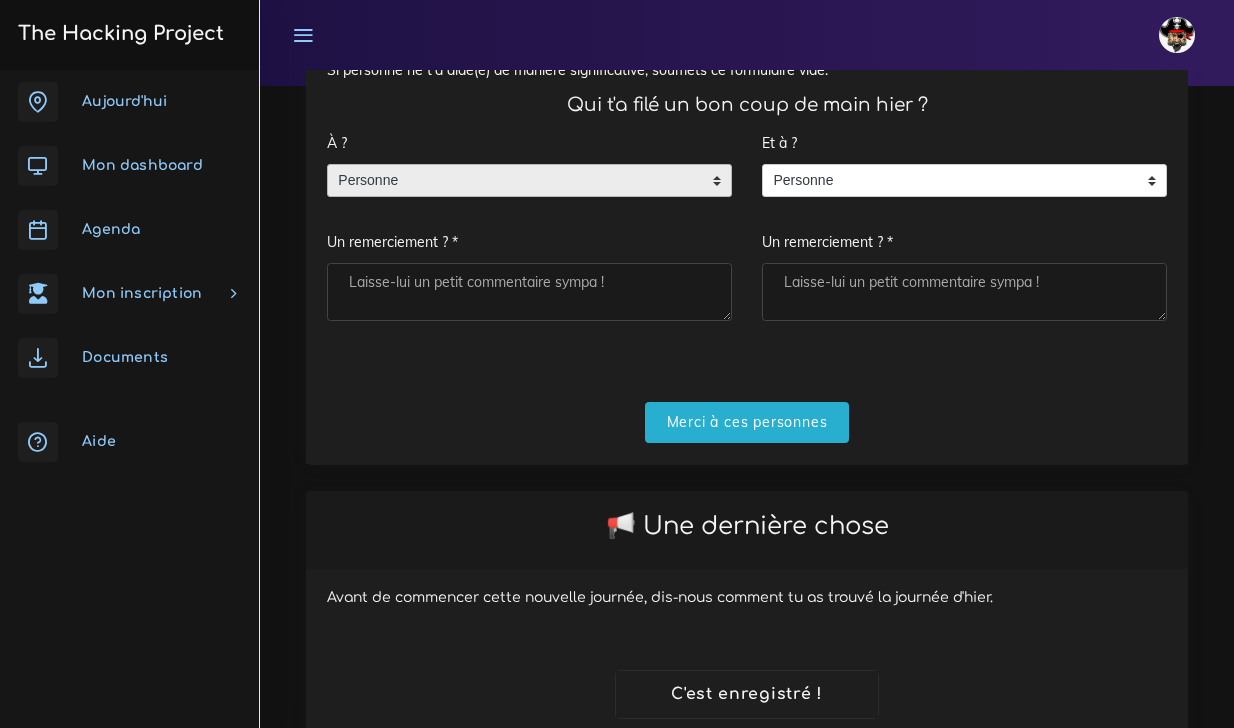 scroll, scrollTop: 249, scrollLeft: 0, axis: vertical 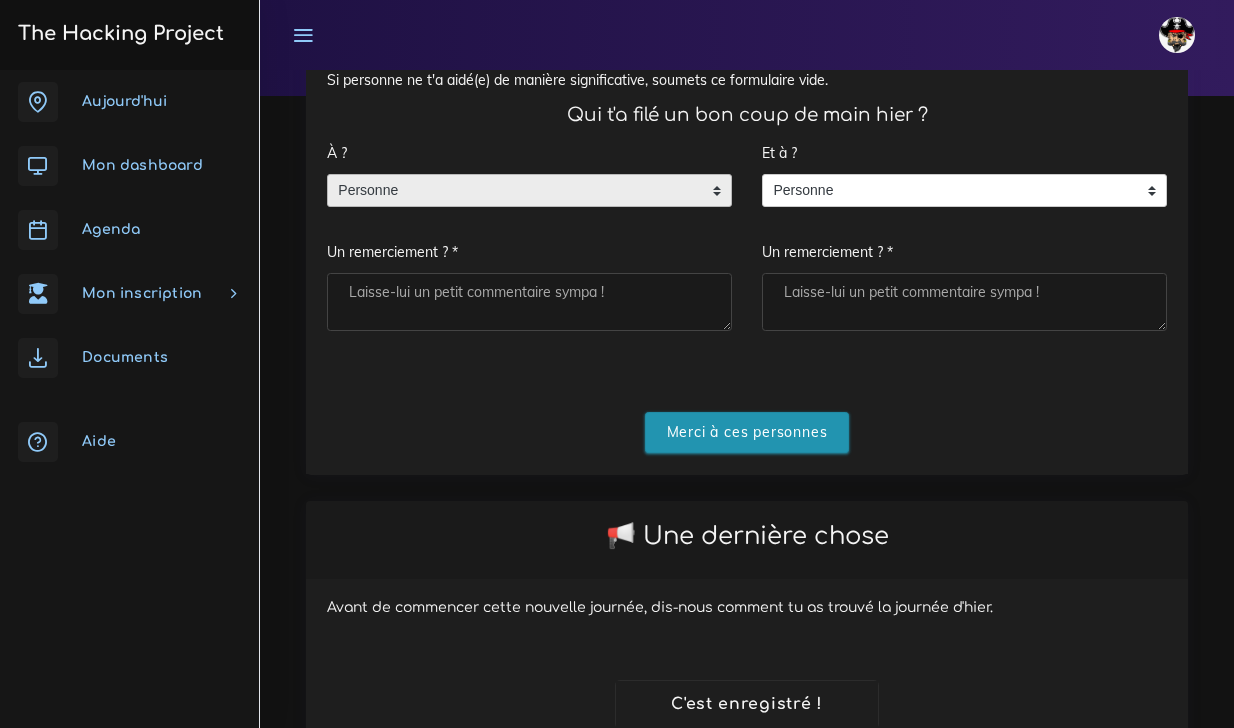 click on "Merci à ces personnes" at bounding box center [747, 432] 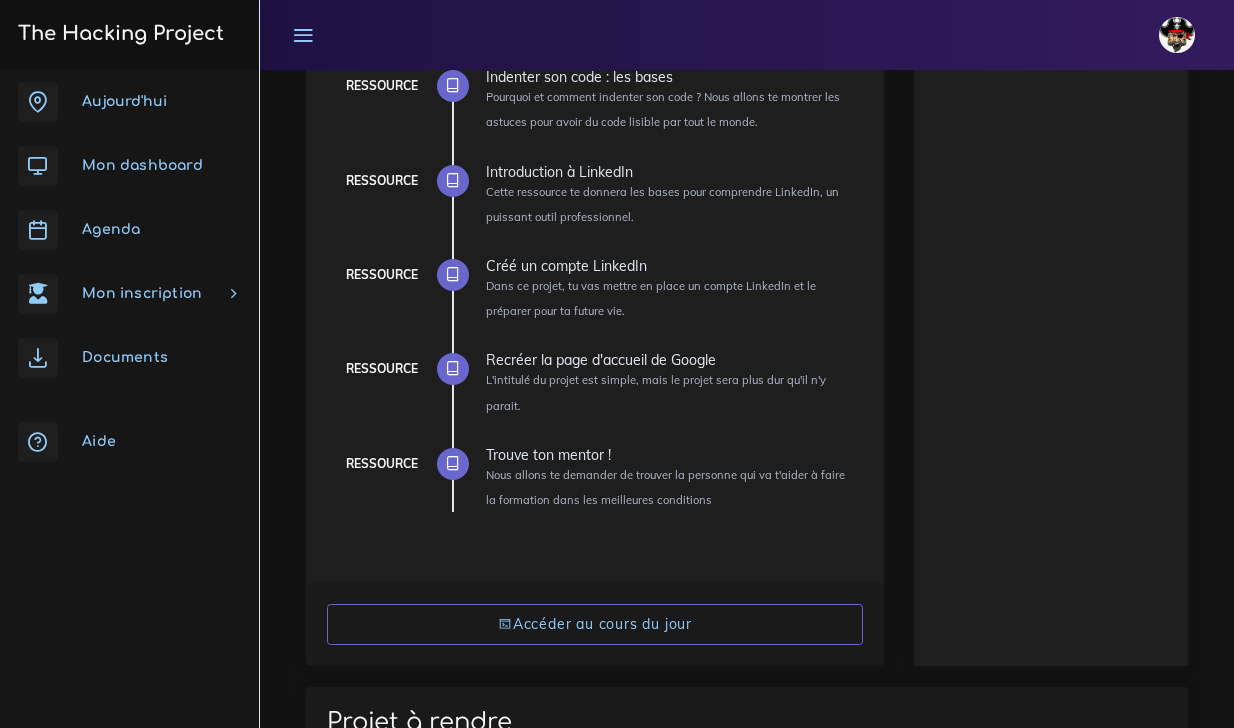 scroll, scrollTop: 540, scrollLeft: 0, axis: vertical 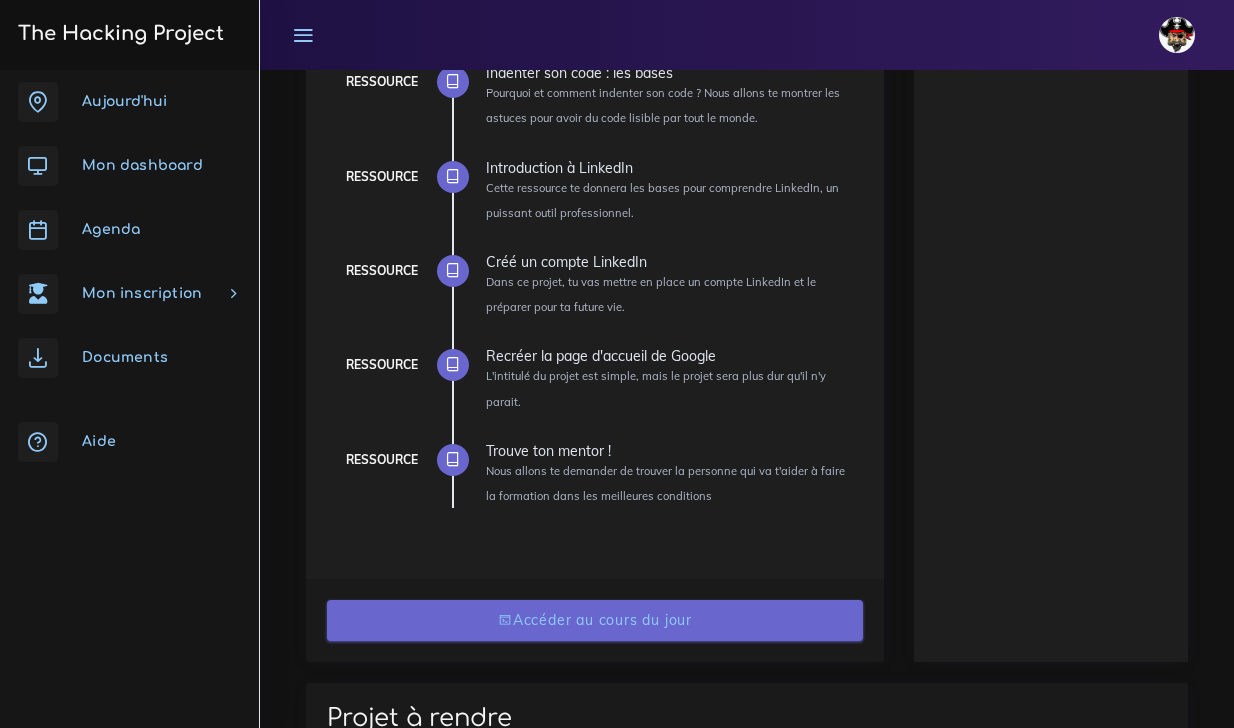 click on "Accéder au cours du jour" at bounding box center (595, 620) 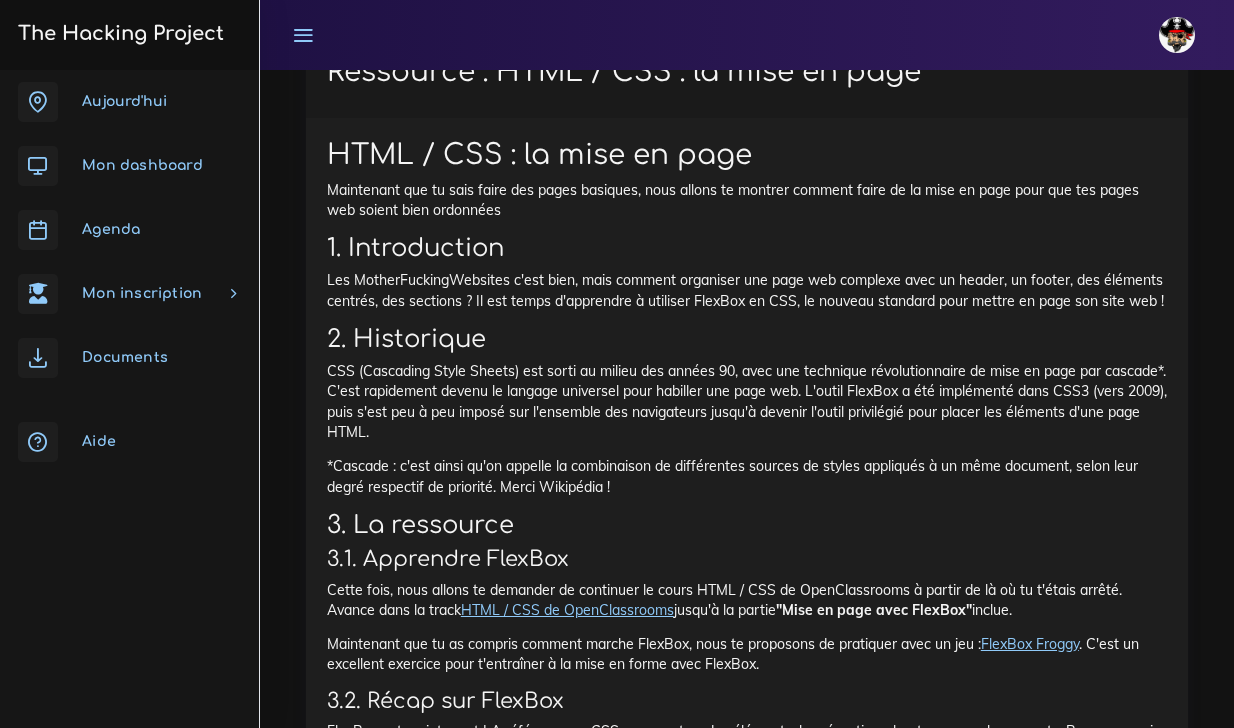 scroll, scrollTop: 905, scrollLeft: 0, axis: vertical 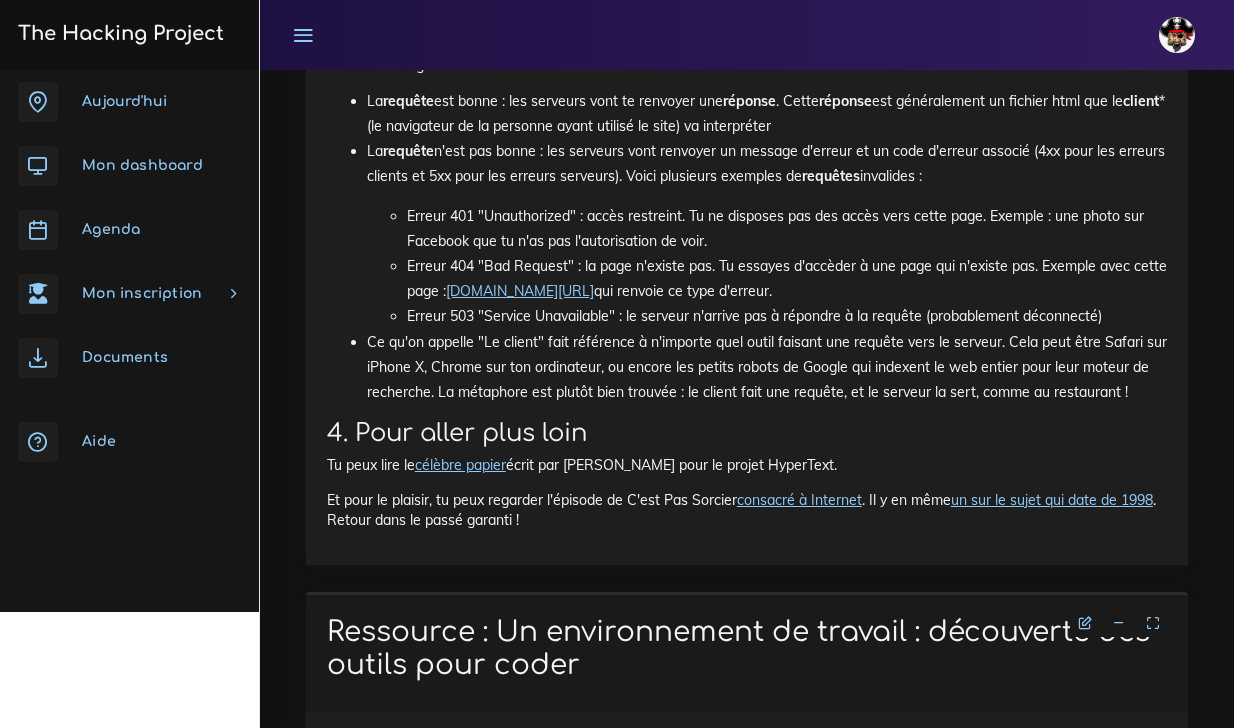 click on "Aujourd'hui" at bounding box center (129, 102) 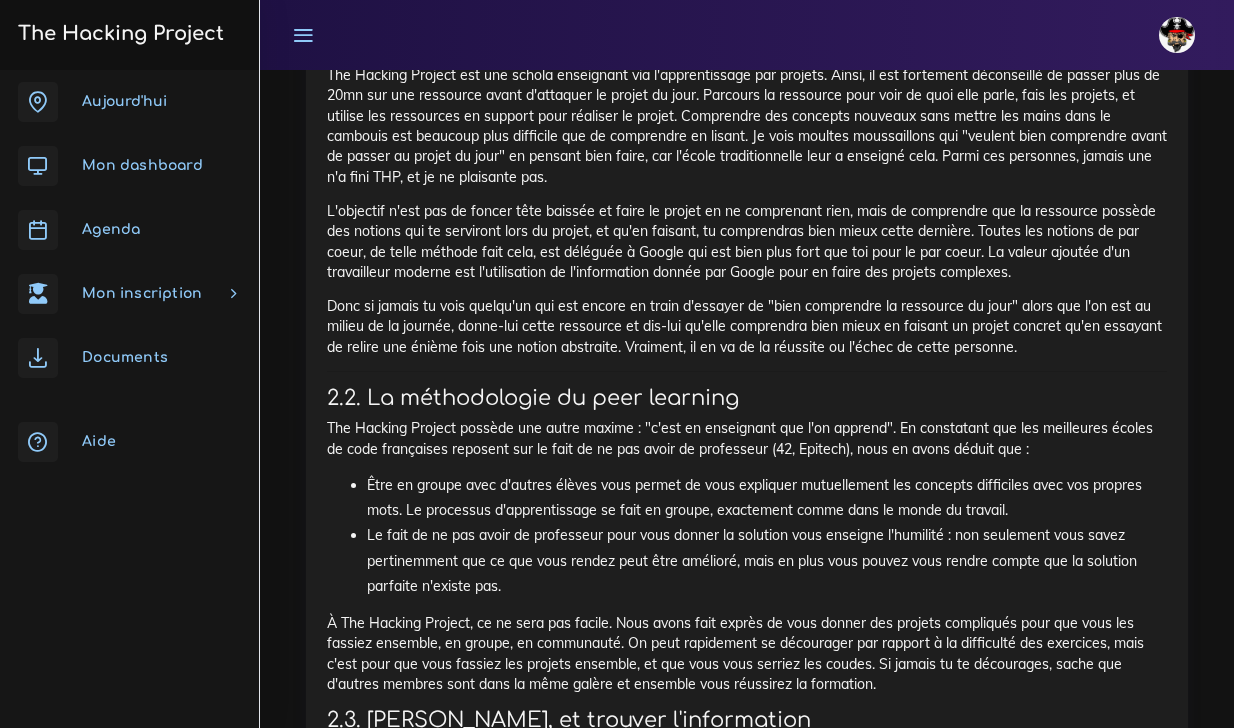 scroll, scrollTop: 5803, scrollLeft: 0, axis: vertical 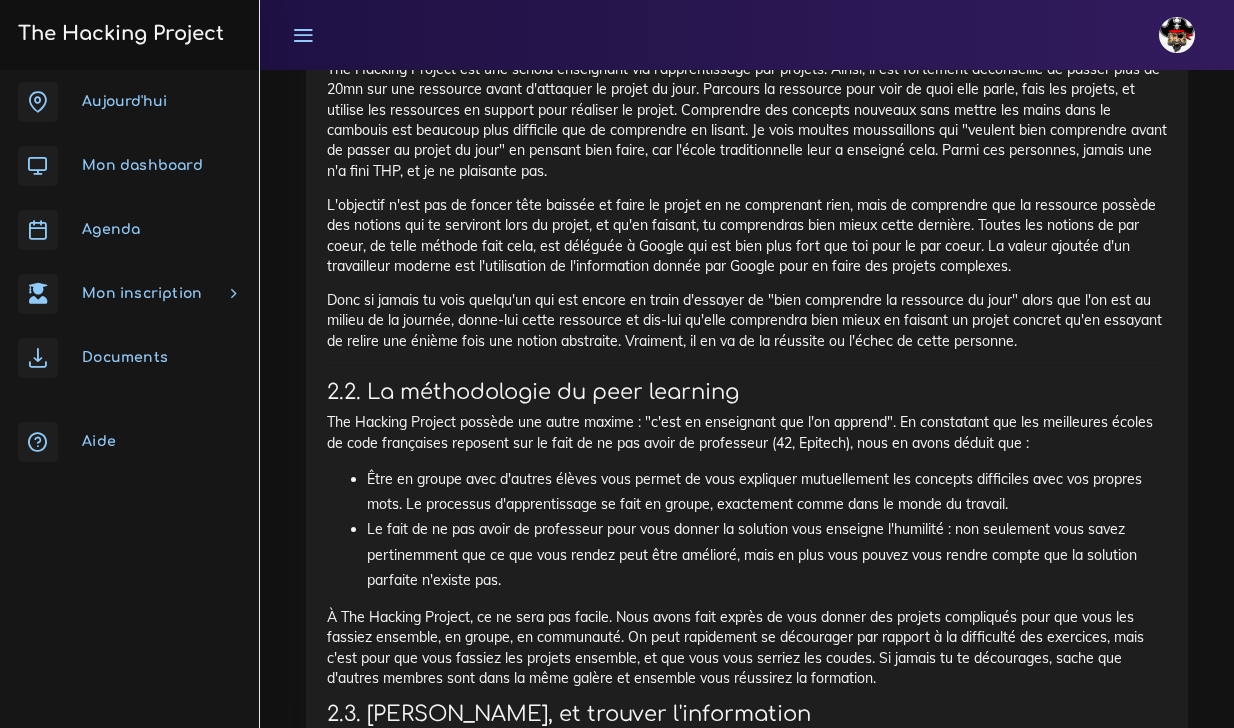 click on "Mon dashboard" at bounding box center (142, 165) 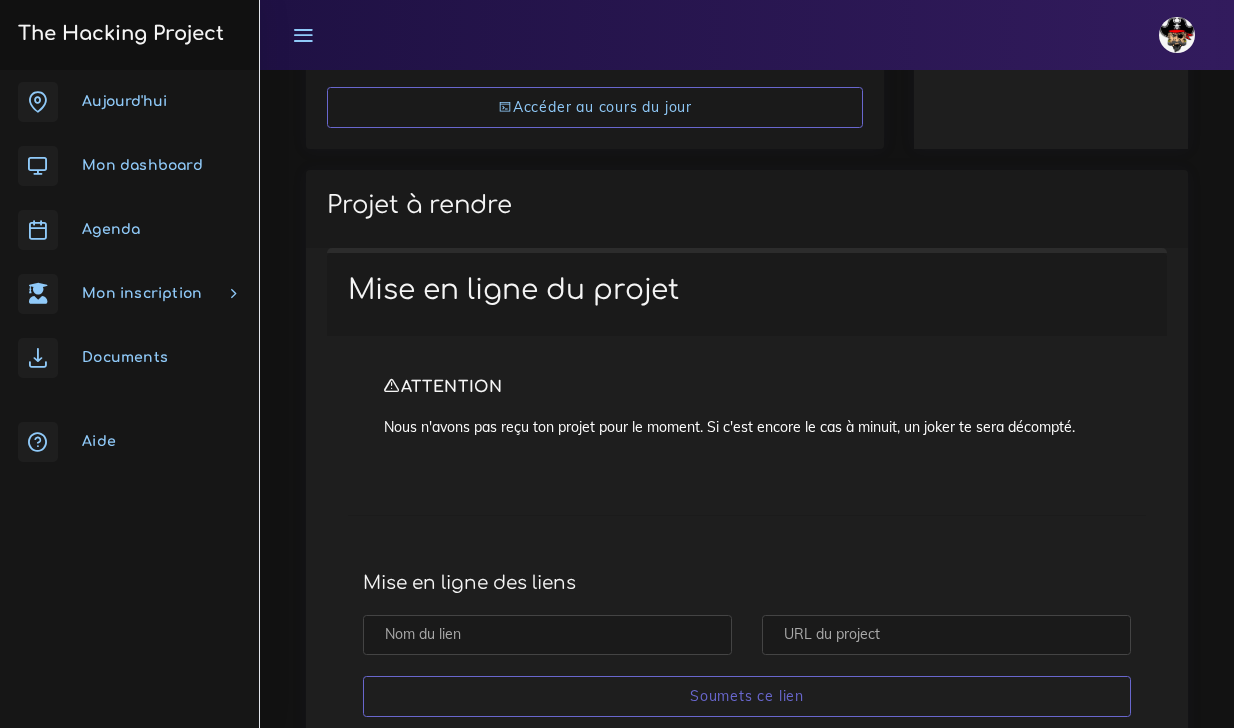 scroll, scrollTop: 1053, scrollLeft: 0, axis: vertical 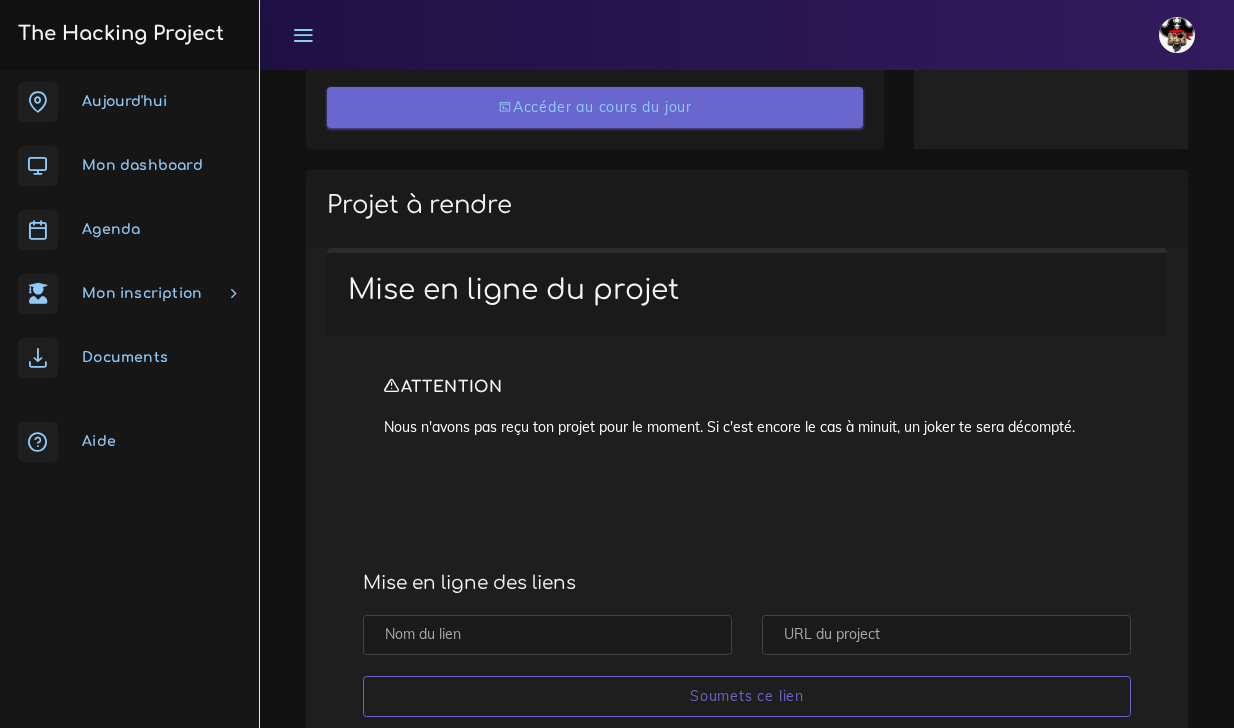 click on "Accéder au cours du jour" at bounding box center (595, 107) 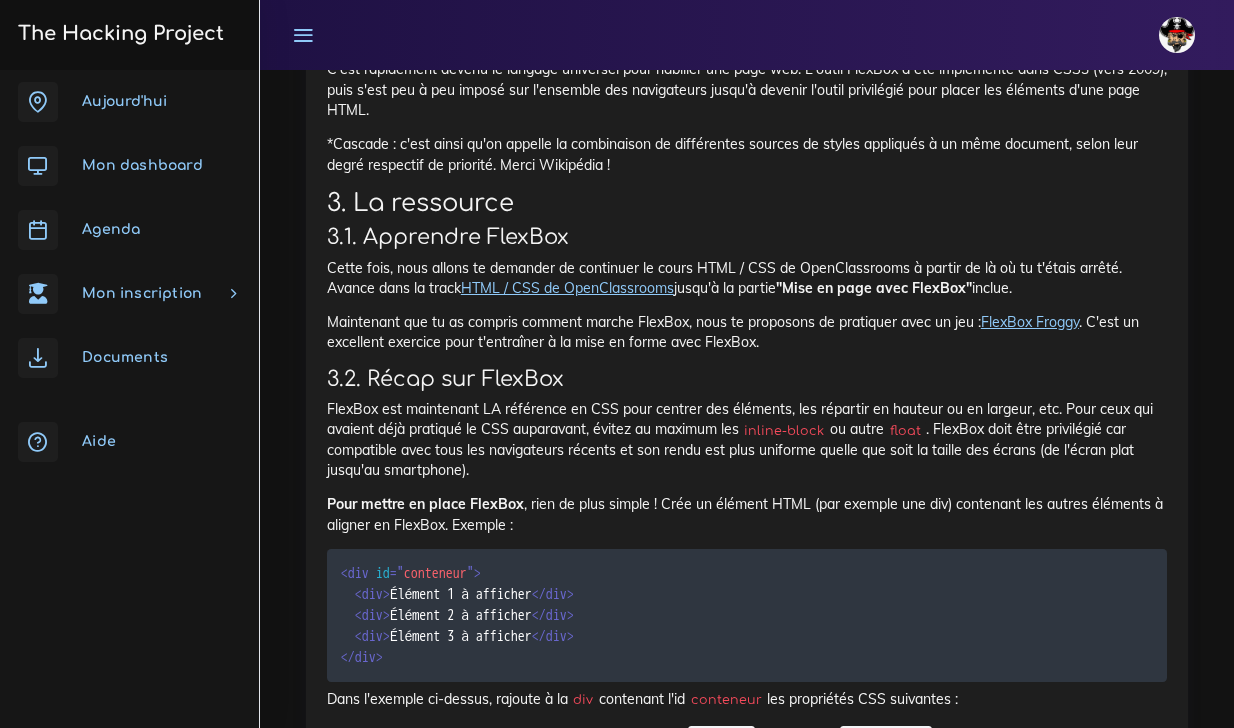 scroll, scrollTop: 1239, scrollLeft: 0, axis: vertical 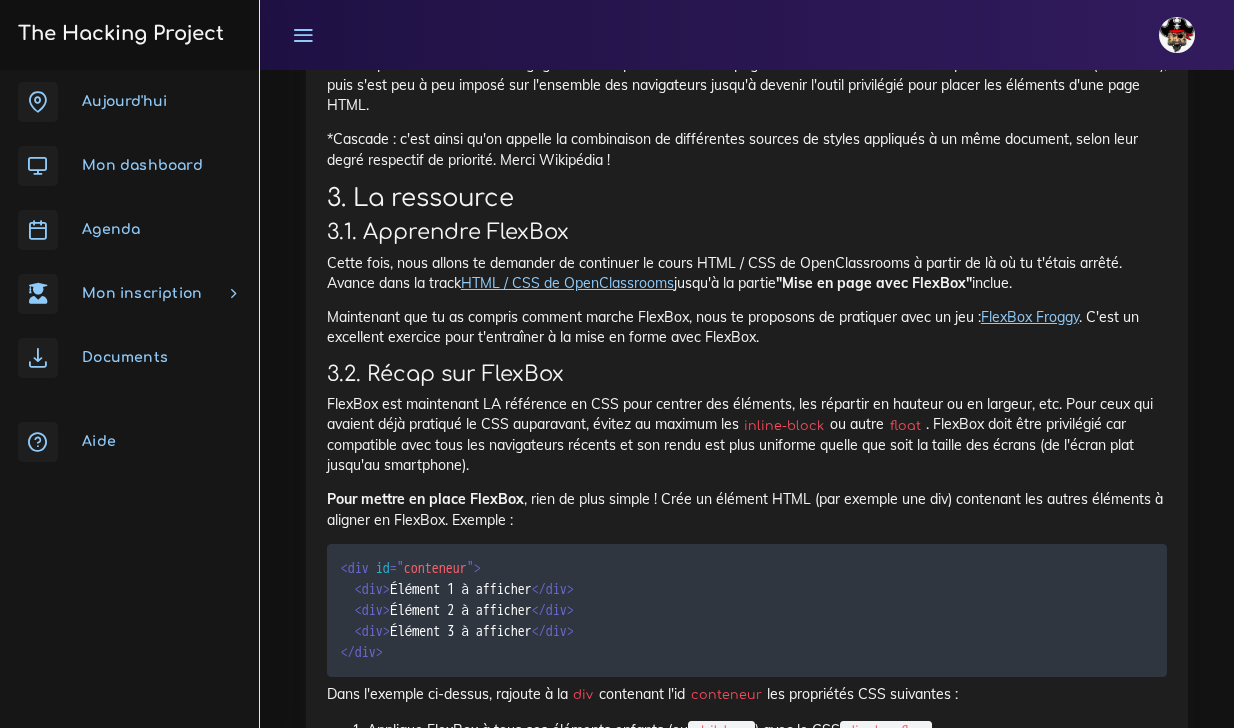 click on "HTML / CSS de OpenClassrooms" at bounding box center (567, 283) 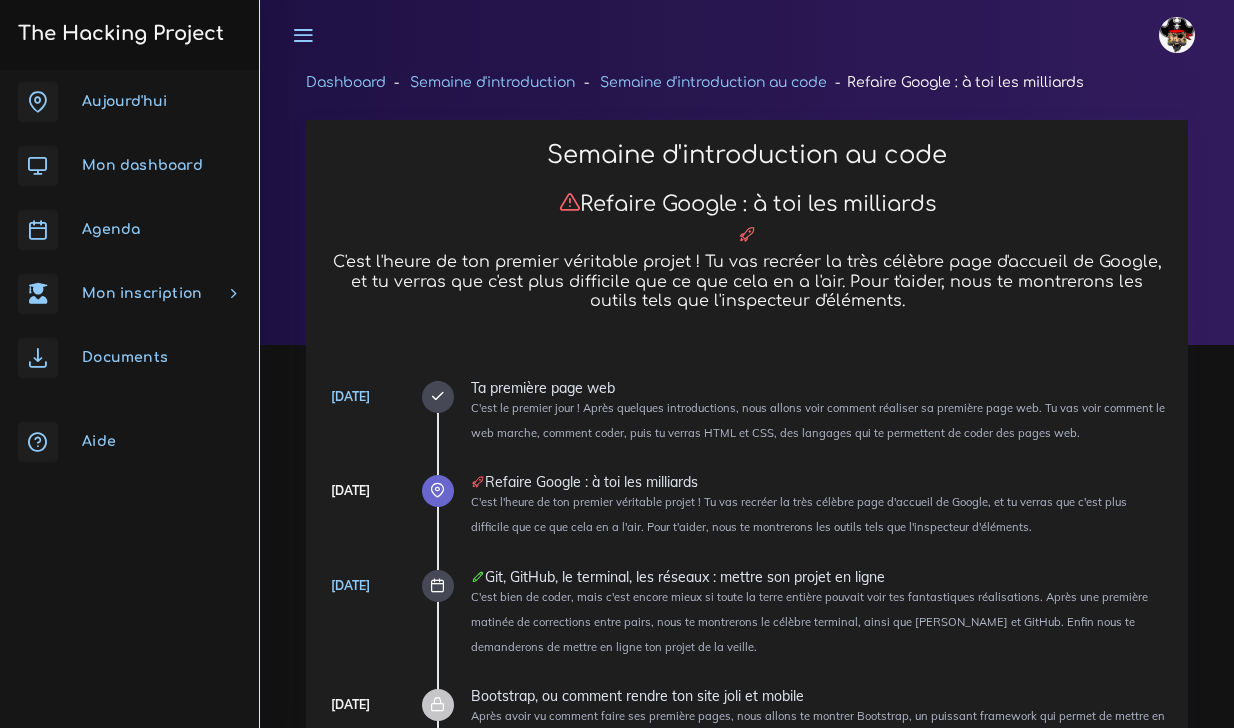 scroll, scrollTop: 905, scrollLeft: 0, axis: vertical 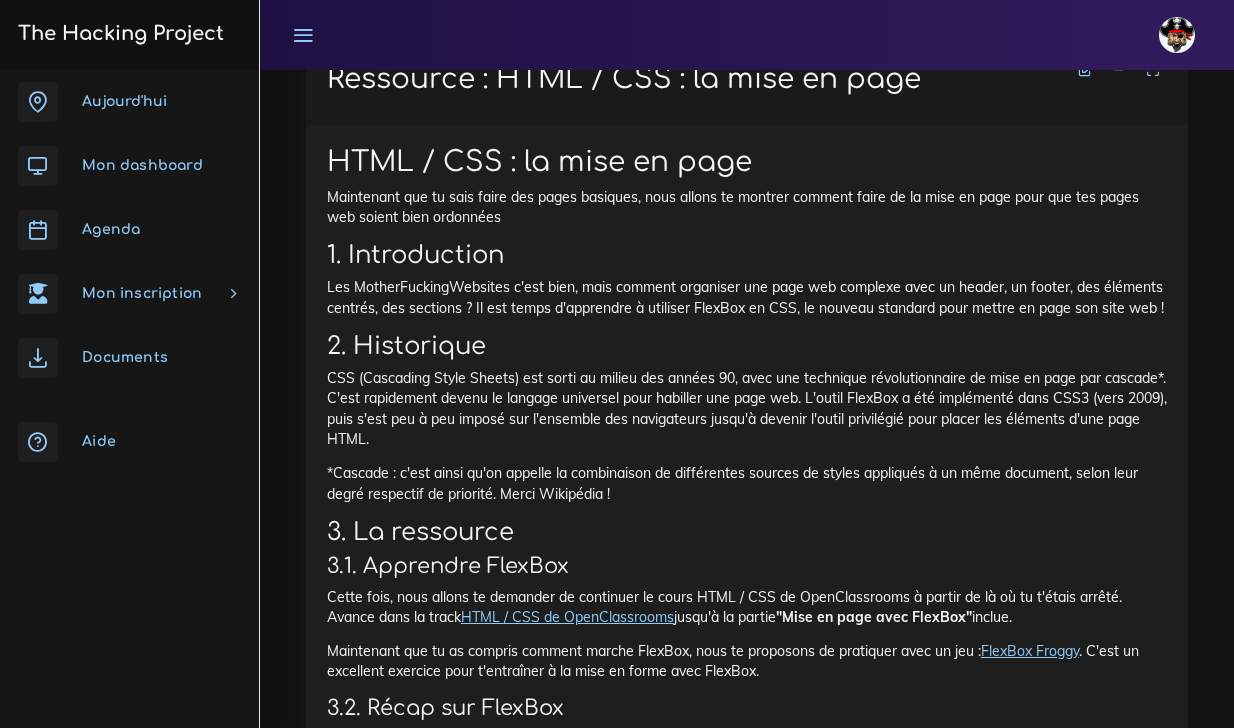 click on "Maintenant que tu sais faire des pages basiques, nous allons te montrer comment faire de la mise en page pour que tes pages web soient bien ordonnées" at bounding box center (747, 207) 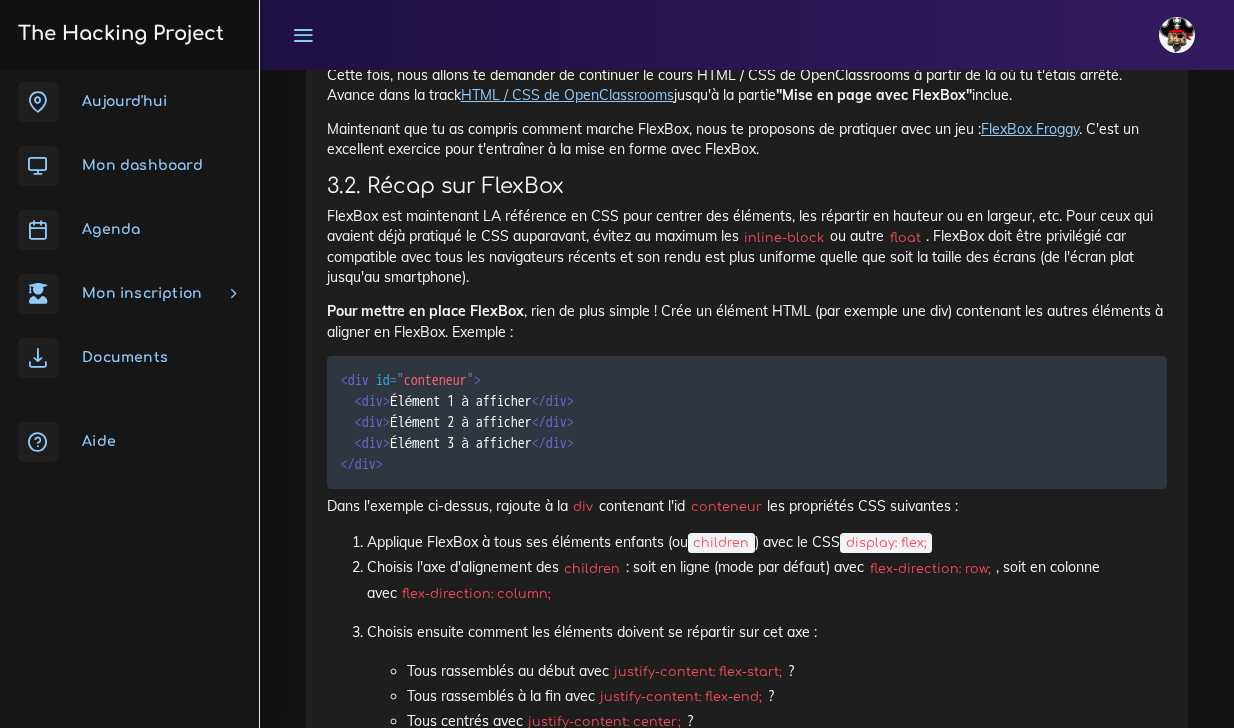 scroll, scrollTop: 1425, scrollLeft: 0, axis: vertical 